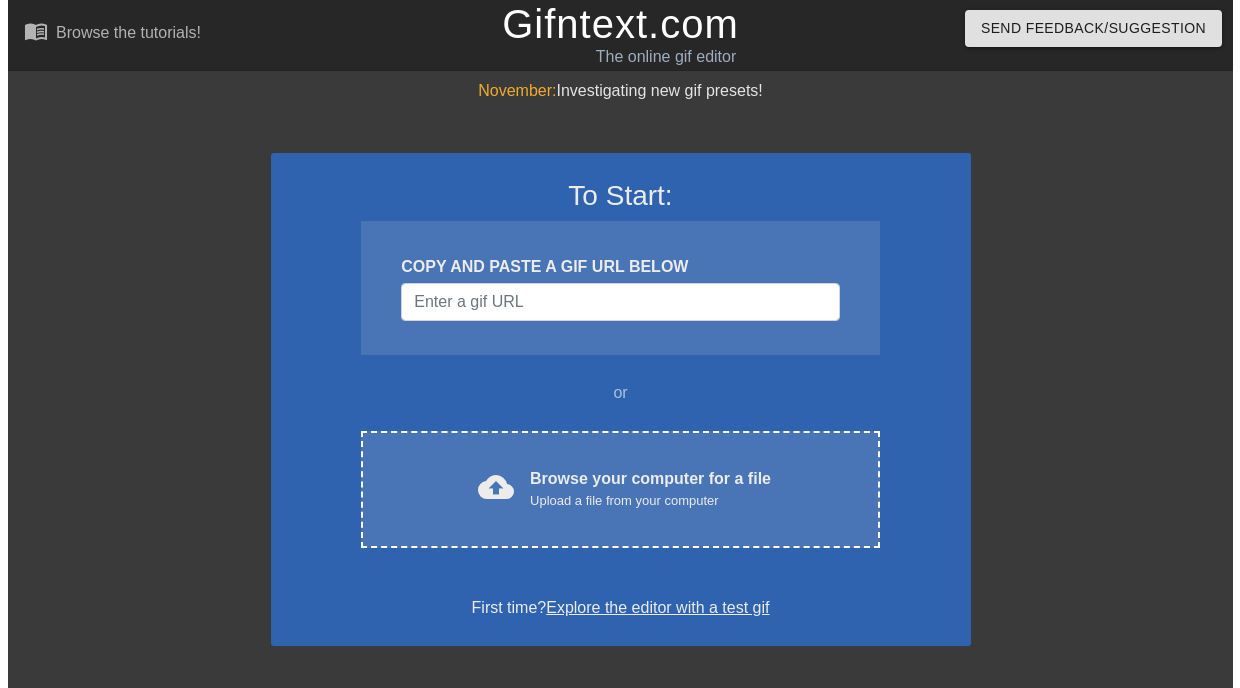 scroll, scrollTop: 0, scrollLeft: 0, axis: both 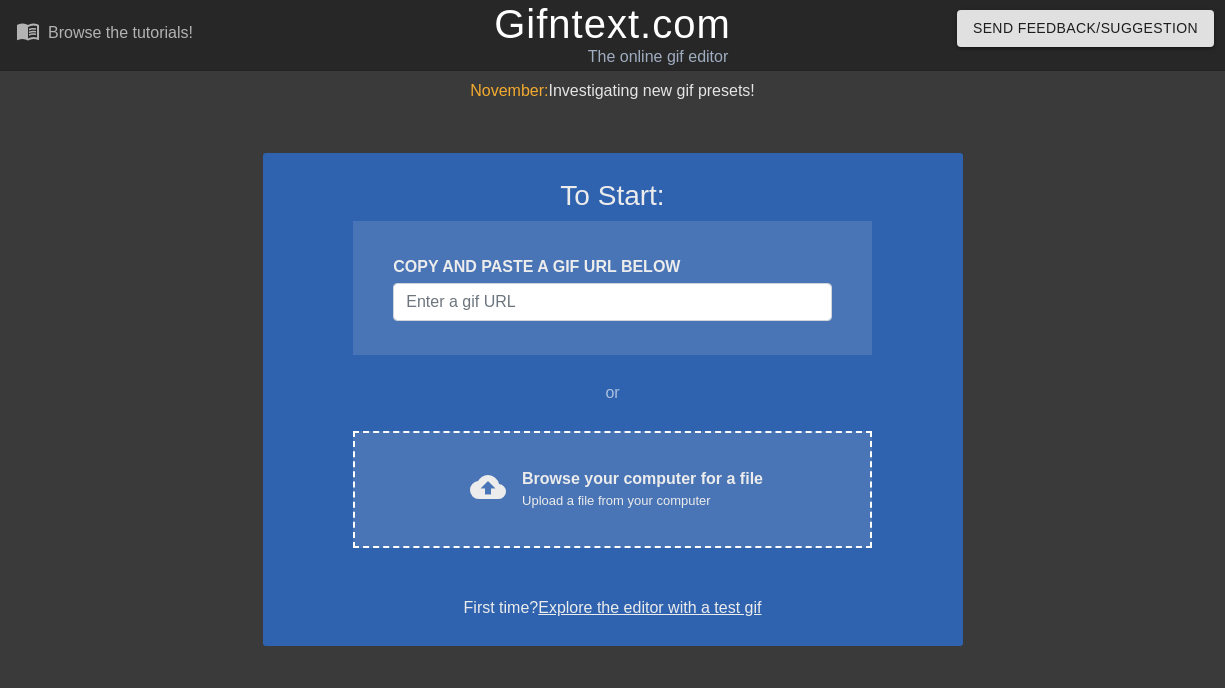 click on "COPY AND PASTE A GIF URL BELOW" at bounding box center [612, 267] 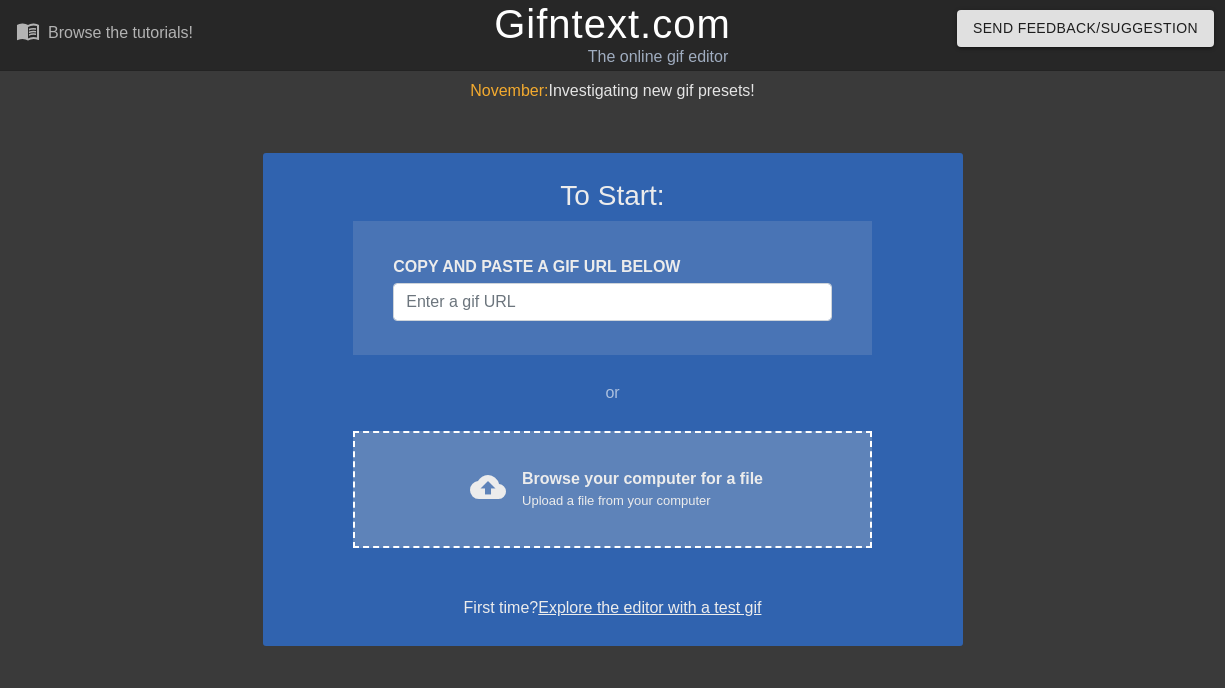 click on "cloud_upload Browse your computer for a file Upload a file from your computer Choose files" at bounding box center [612, 489] 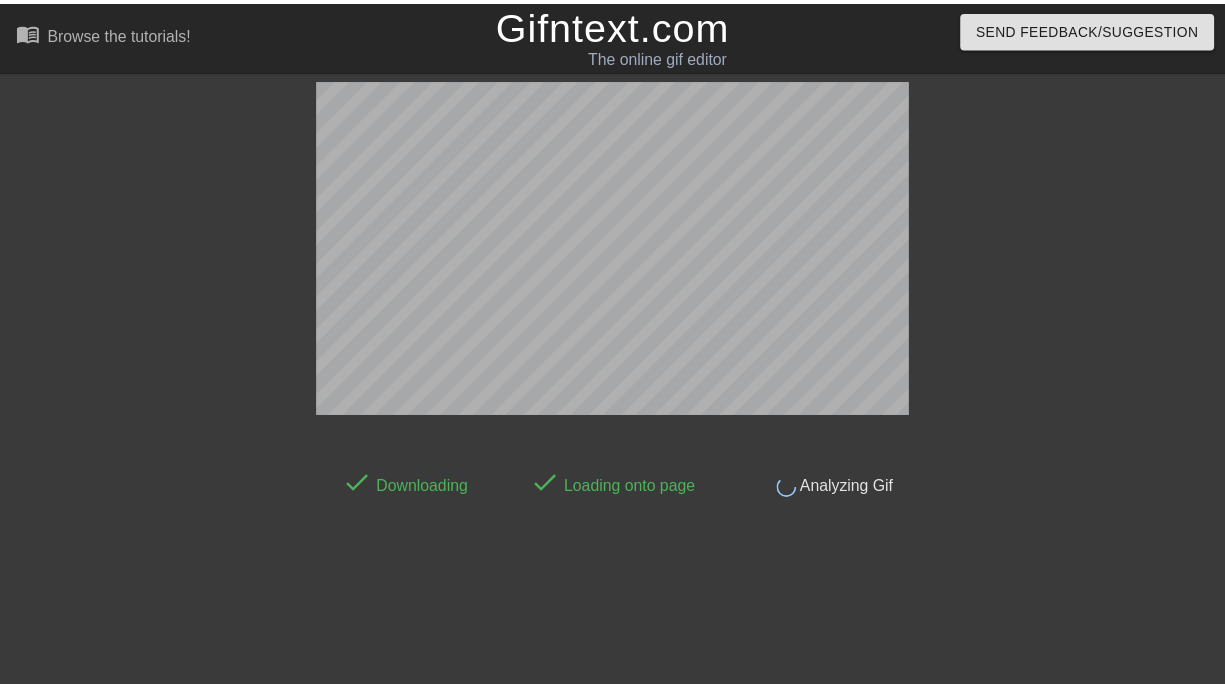 scroll, scrollTop: 49, scrollLeft: 0, axis: vertical 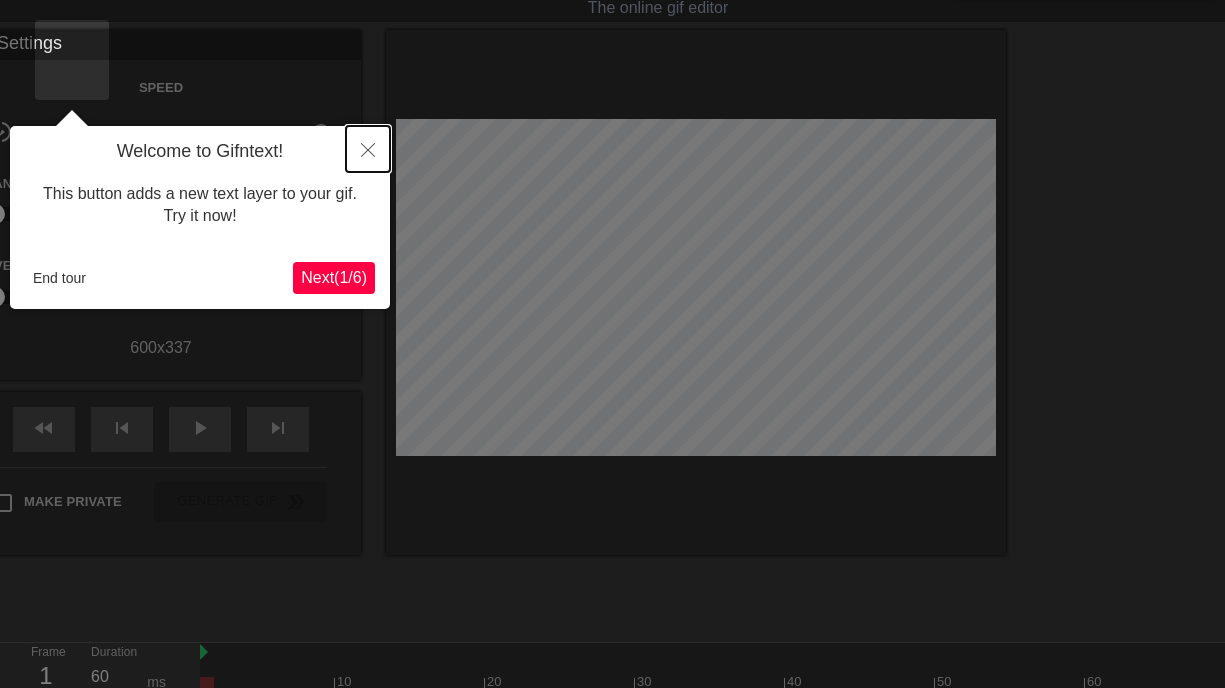 click at bounding box center [368, 149] 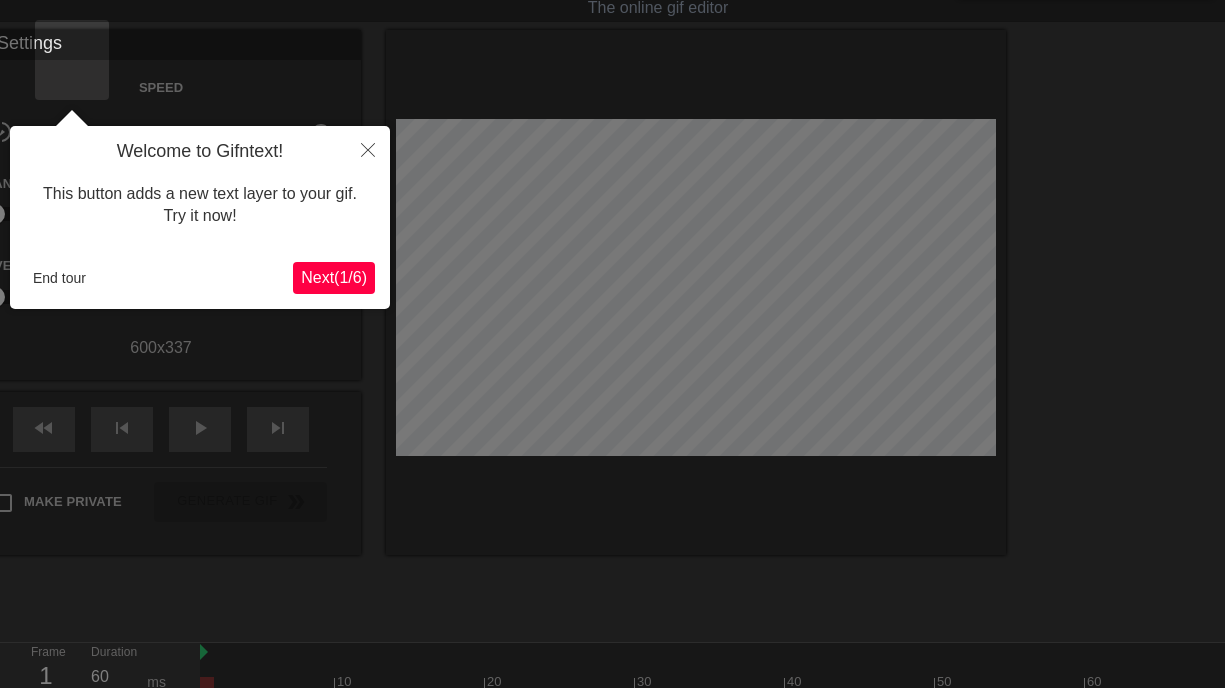 scroll, scrollTop: 0, scrollLeft: 0, axis: both 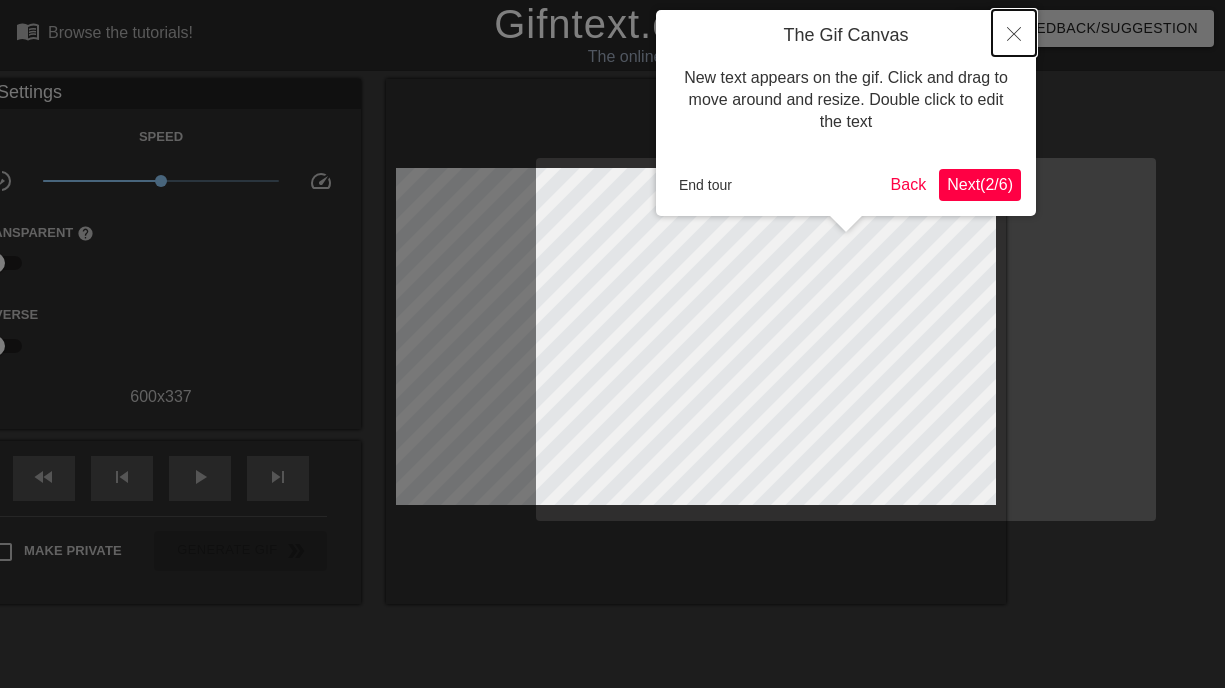 click 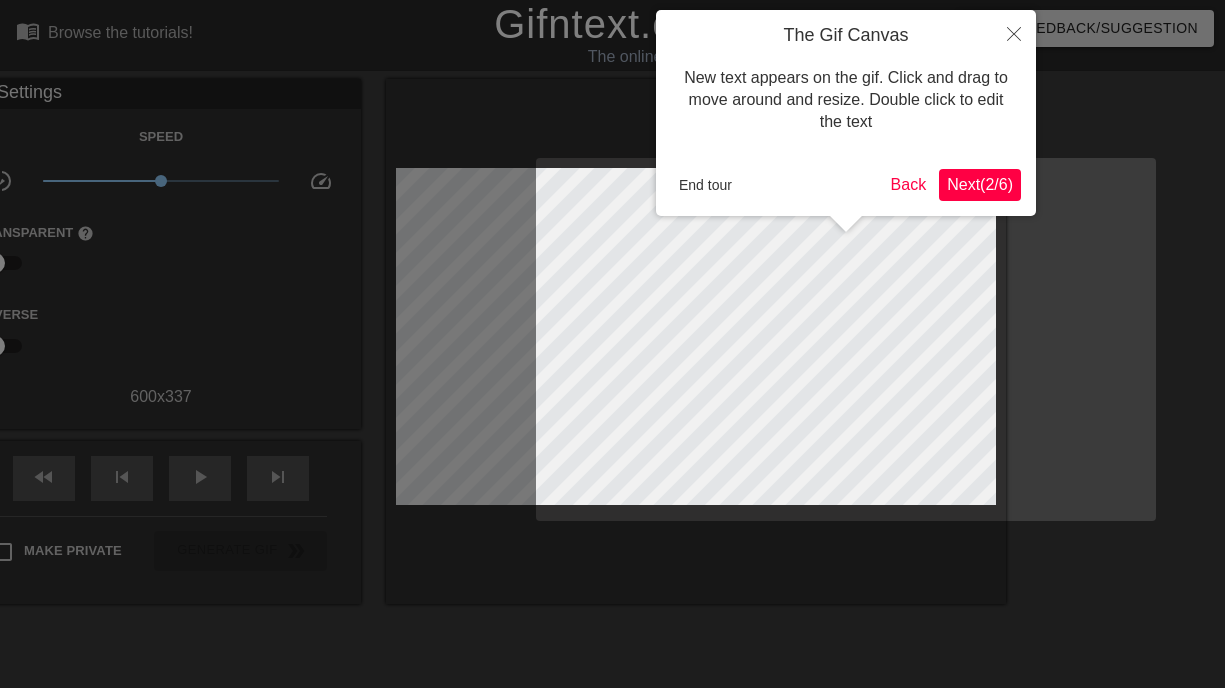 scroll, scrollTop: 49, scrollLeft: 0, axis: vertical 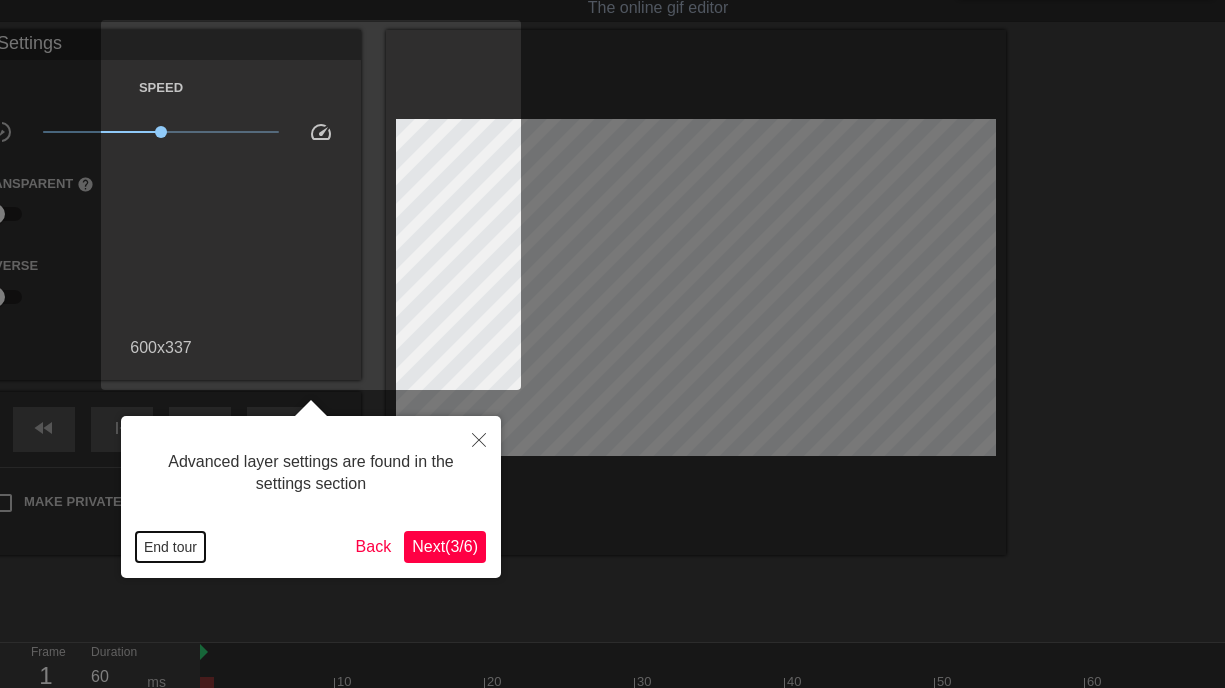 click on "End tour" at bounding box center (170, 547) 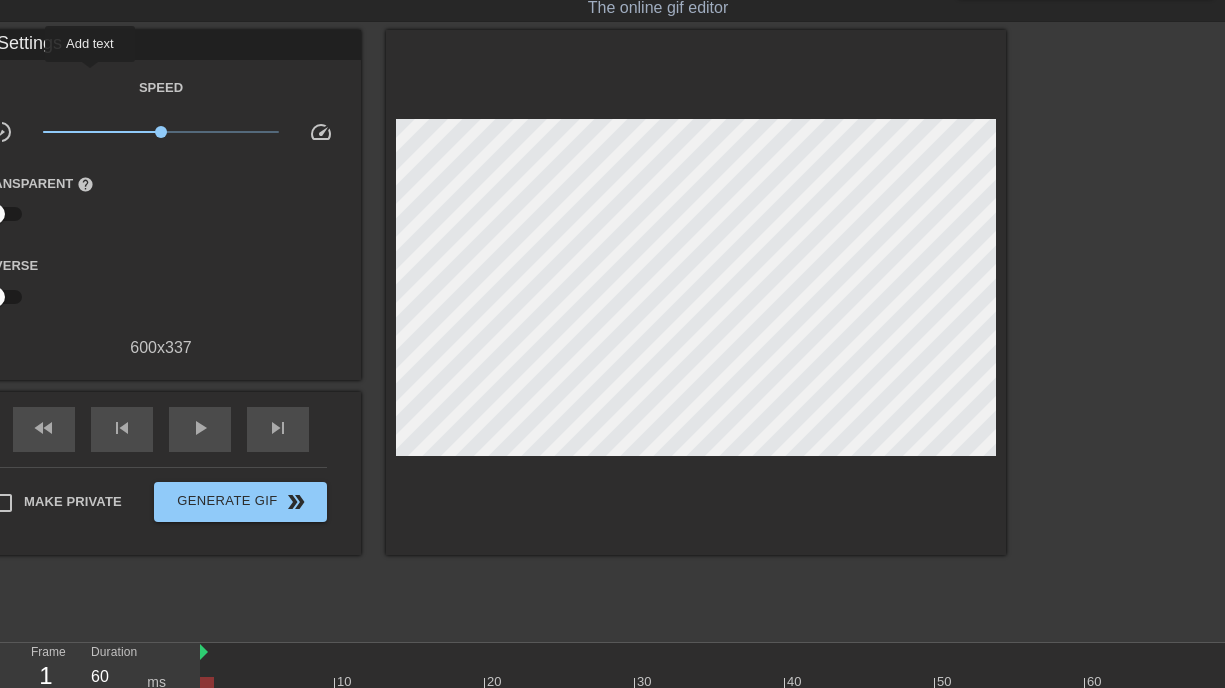 click on "add_circle" at bounding box center (-64, 75) 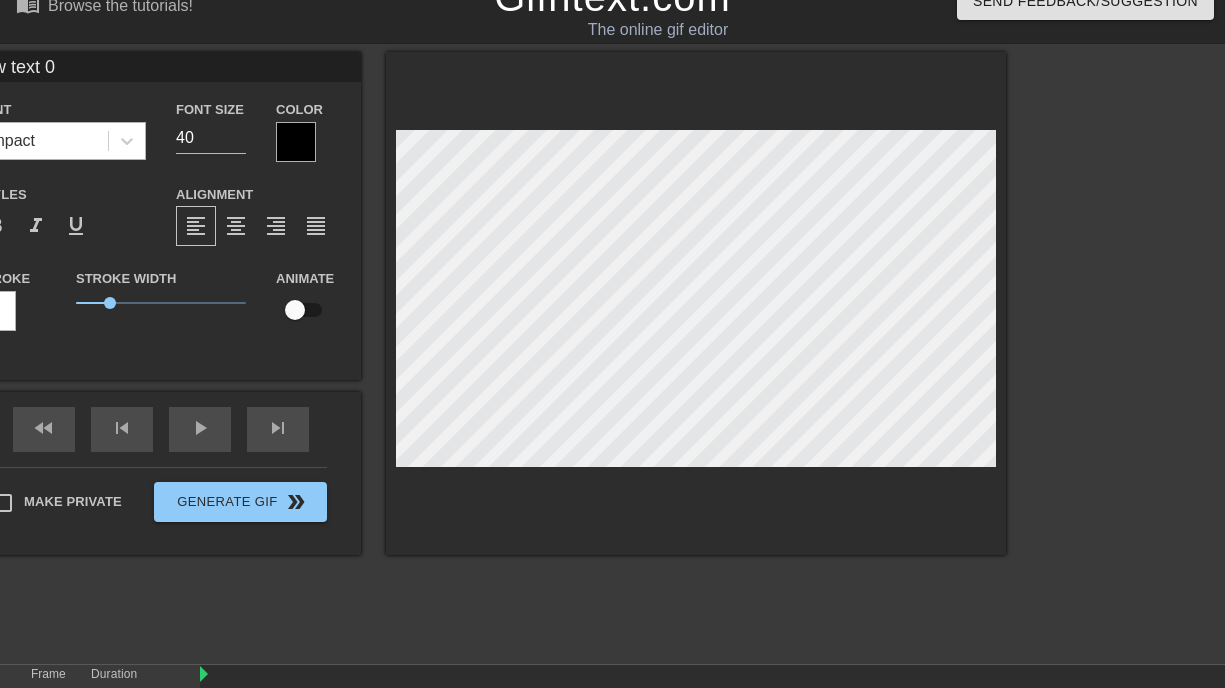 click on "Impact" at bounding box center [42, 141] 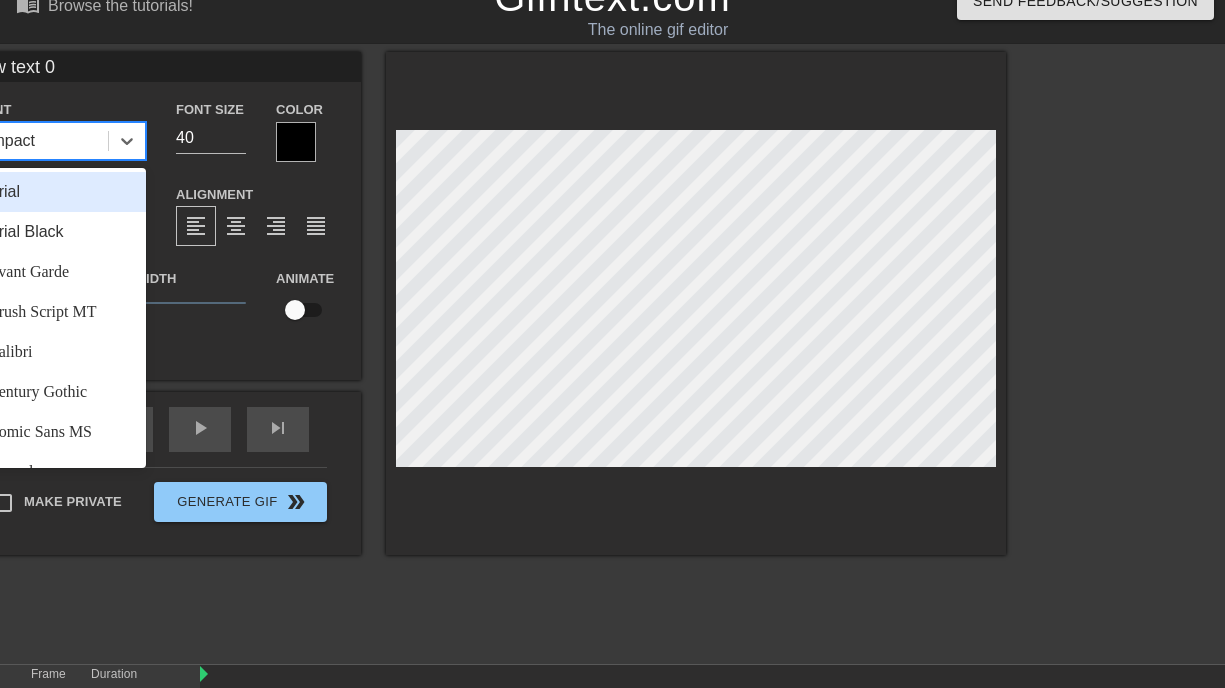 click on "Impact" at bounding box center [42, 141] 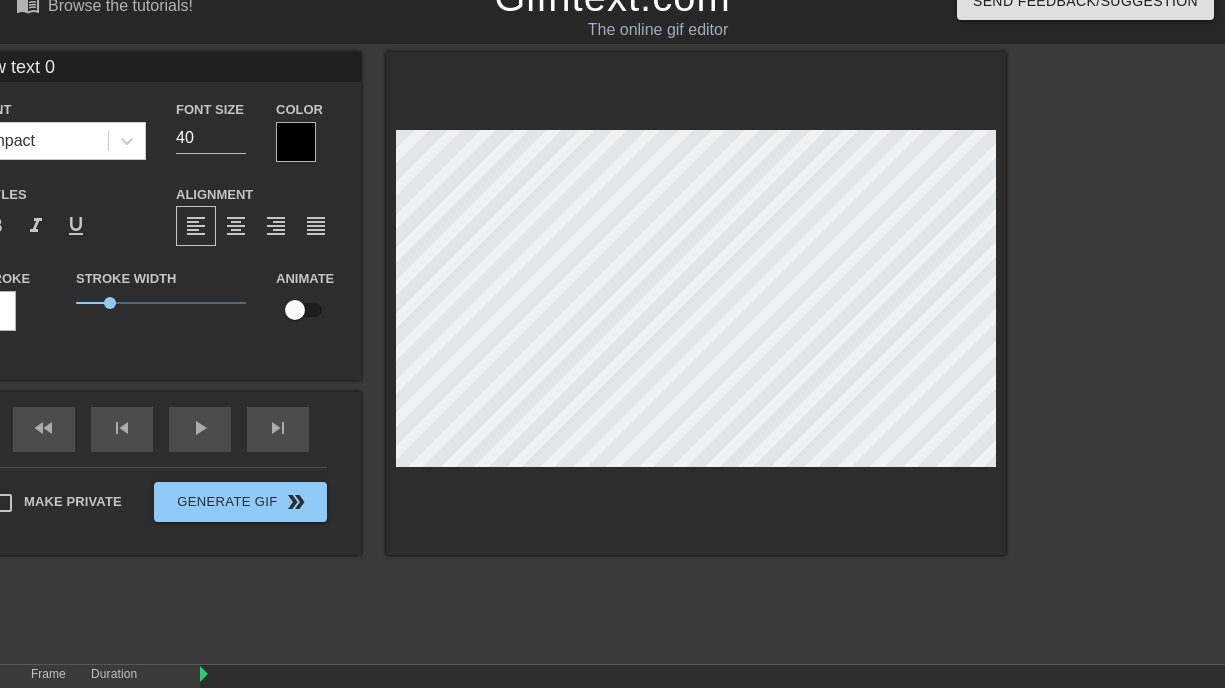 scroll, scrollTop: 3, scrollLeft: 5, axis: both 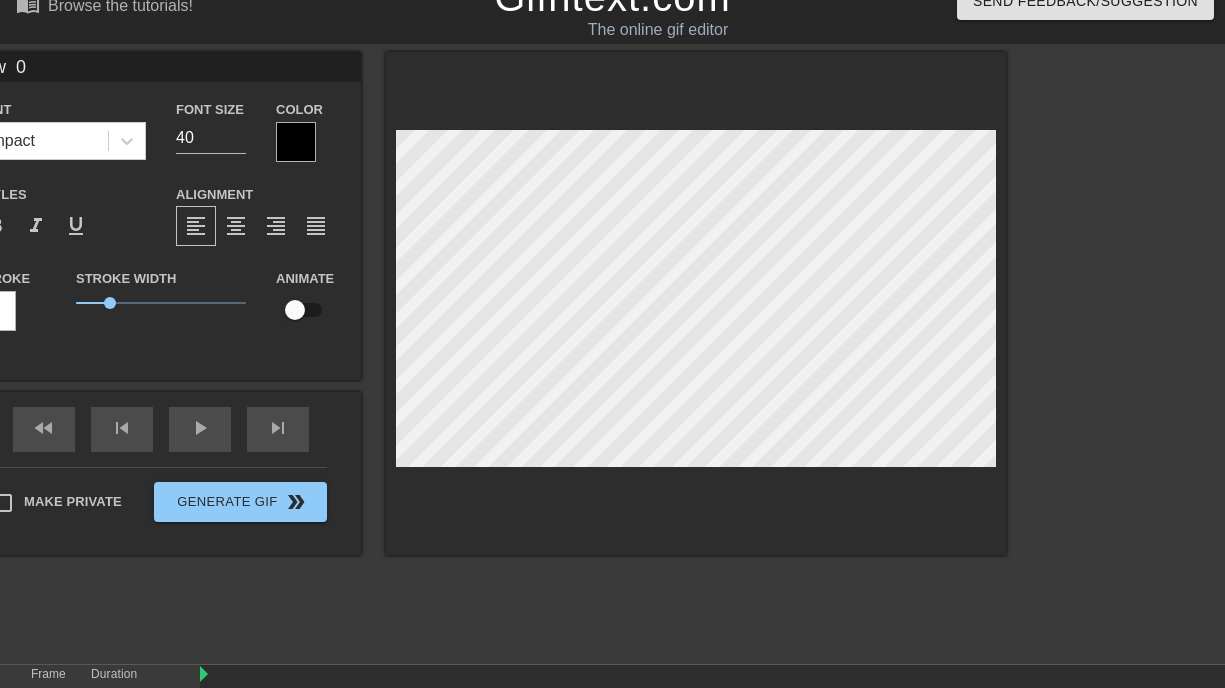 type on "New" 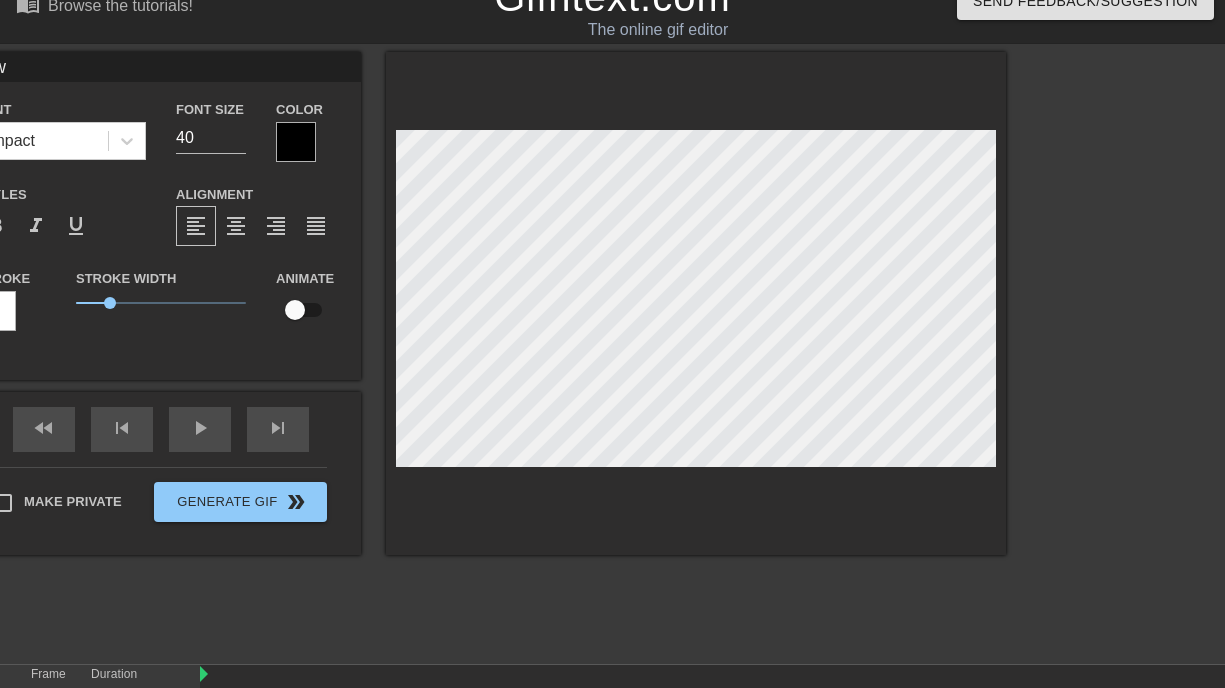 type on "New" 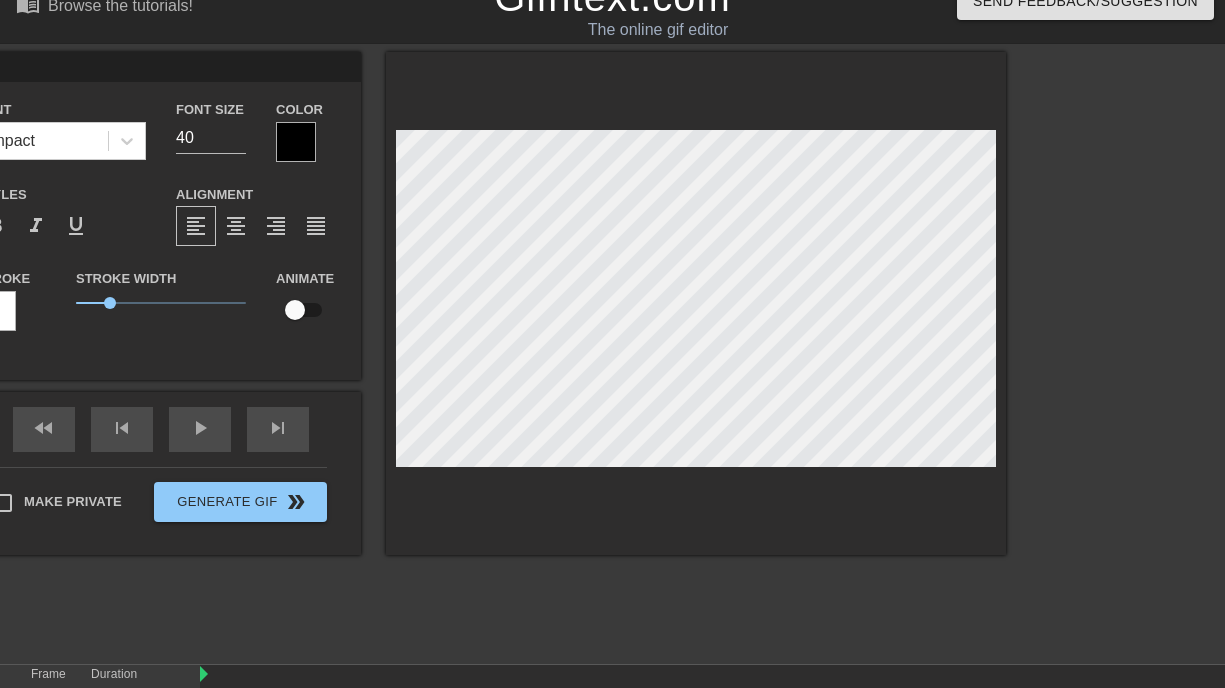 type on "Ne" 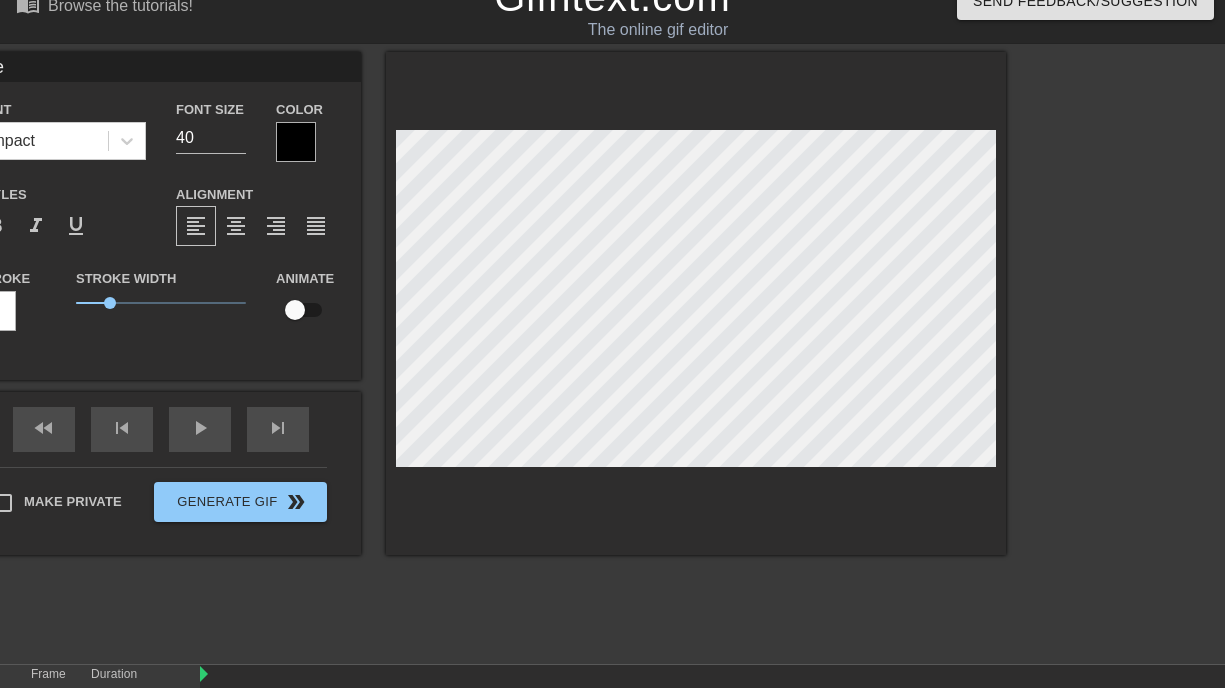 type on "thy" 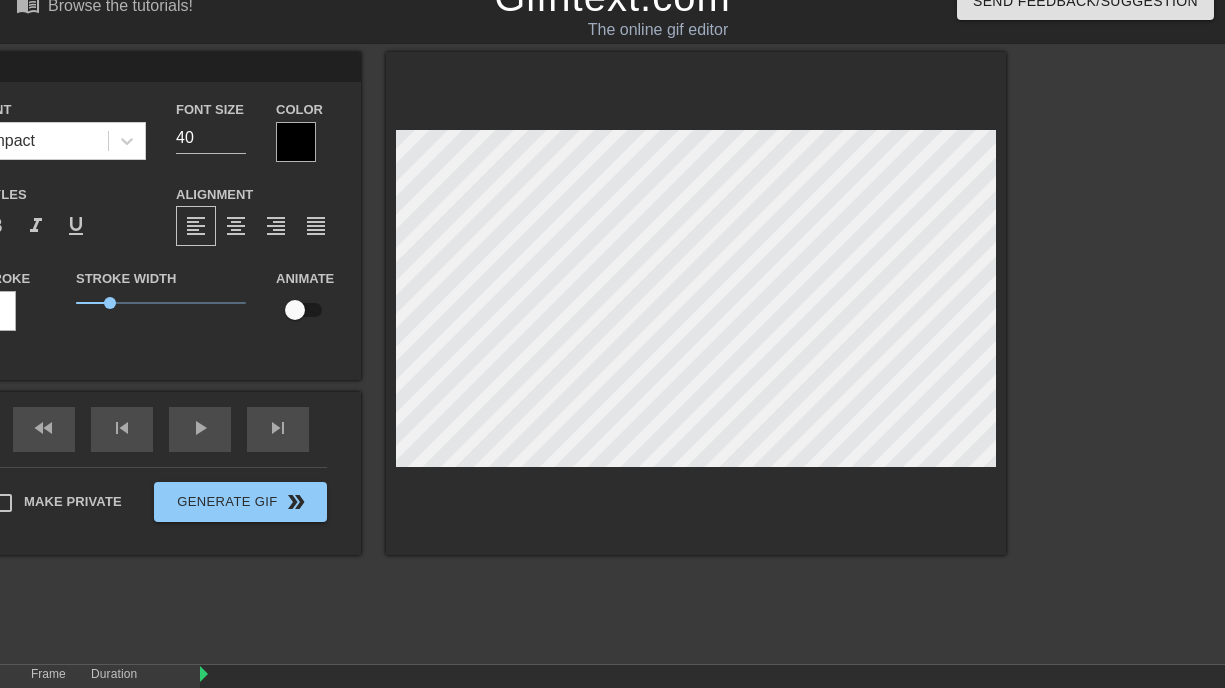 type on "th" 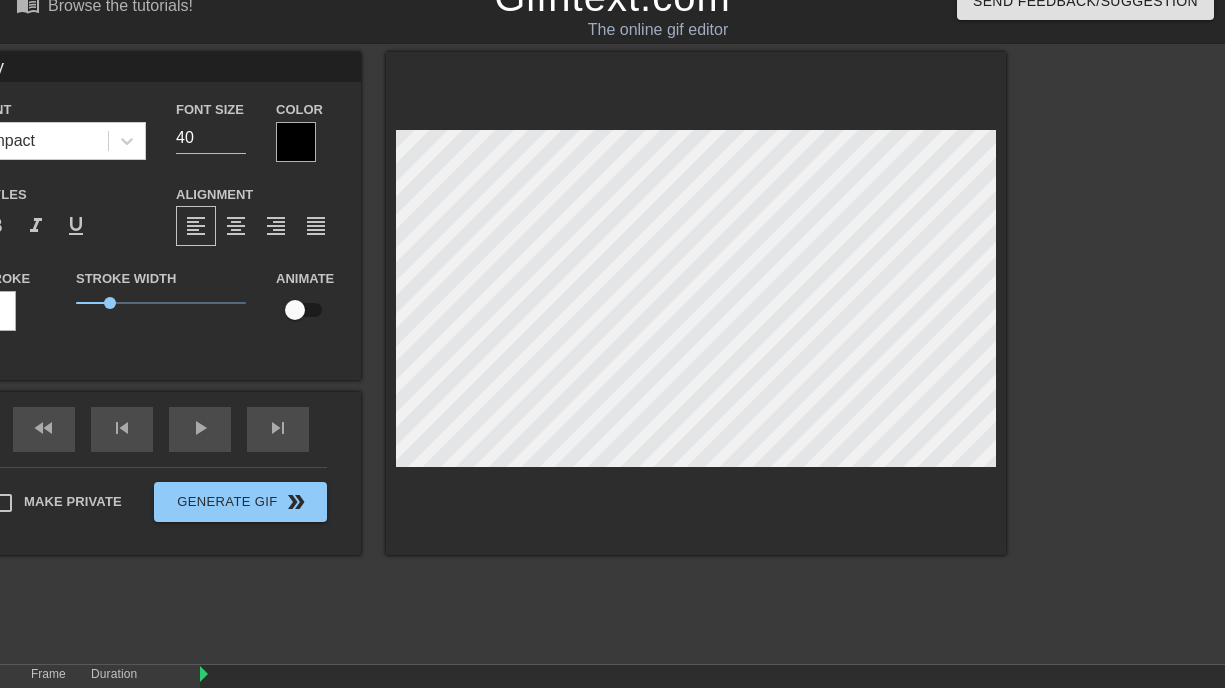 type on "they'" 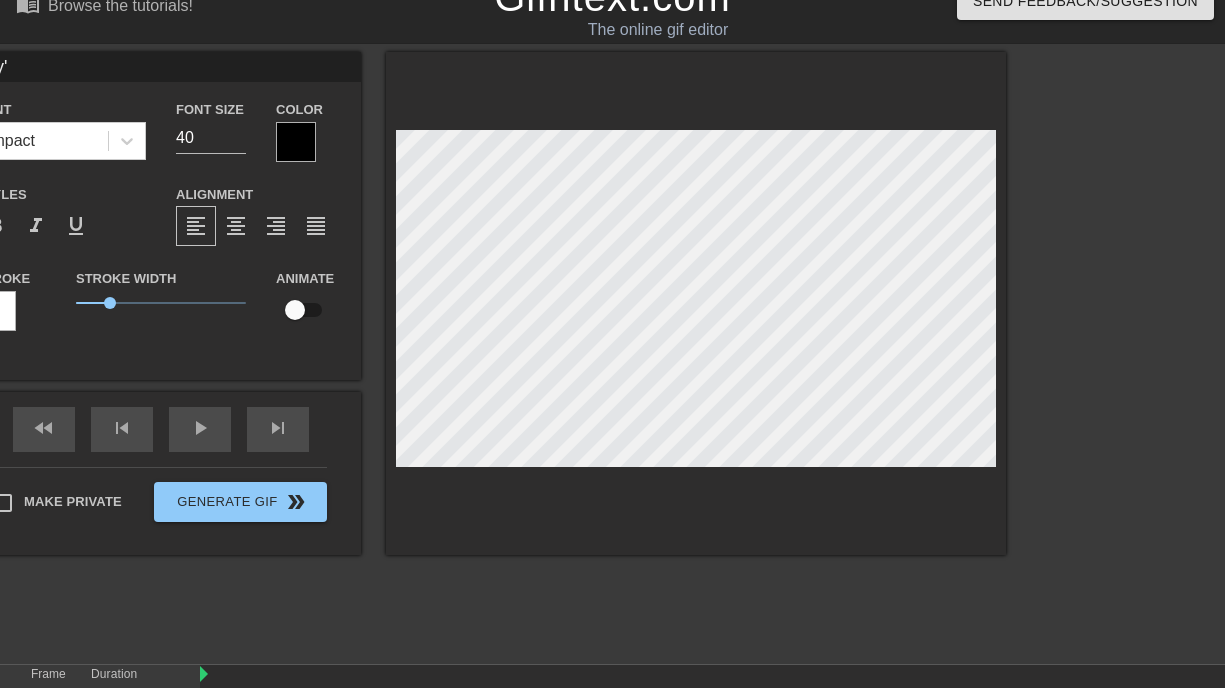 type on "they'r" 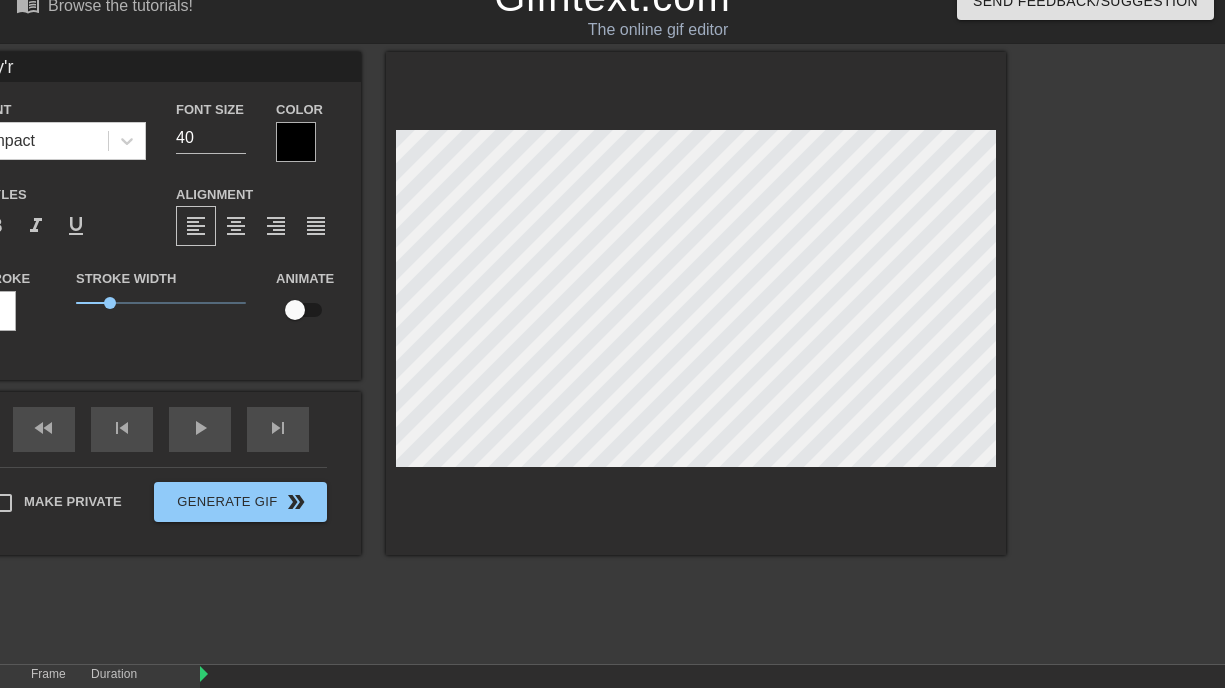 type on "they're" 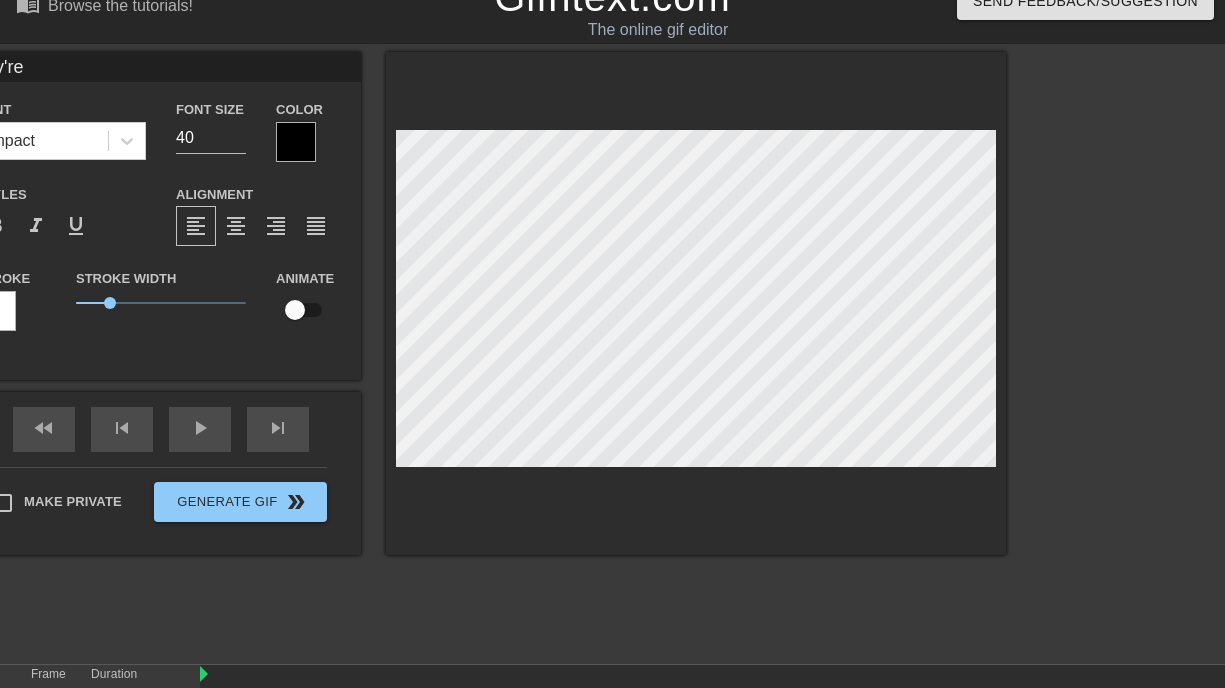 type on "they're" 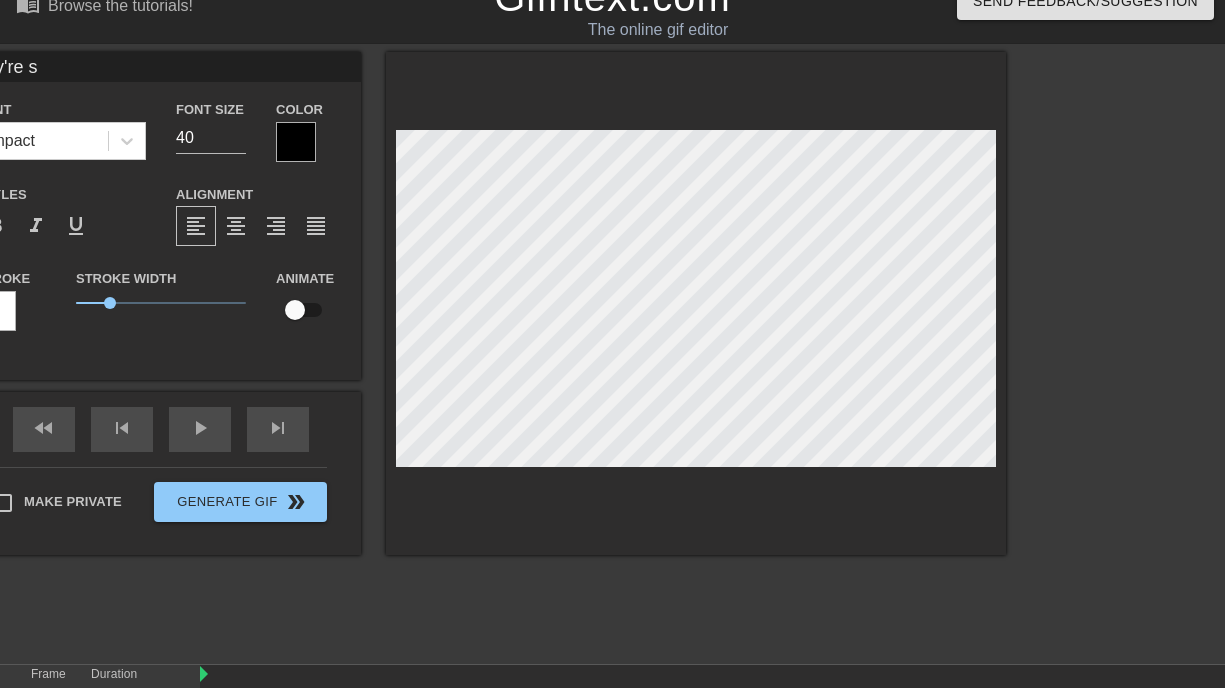 type on "they're so" 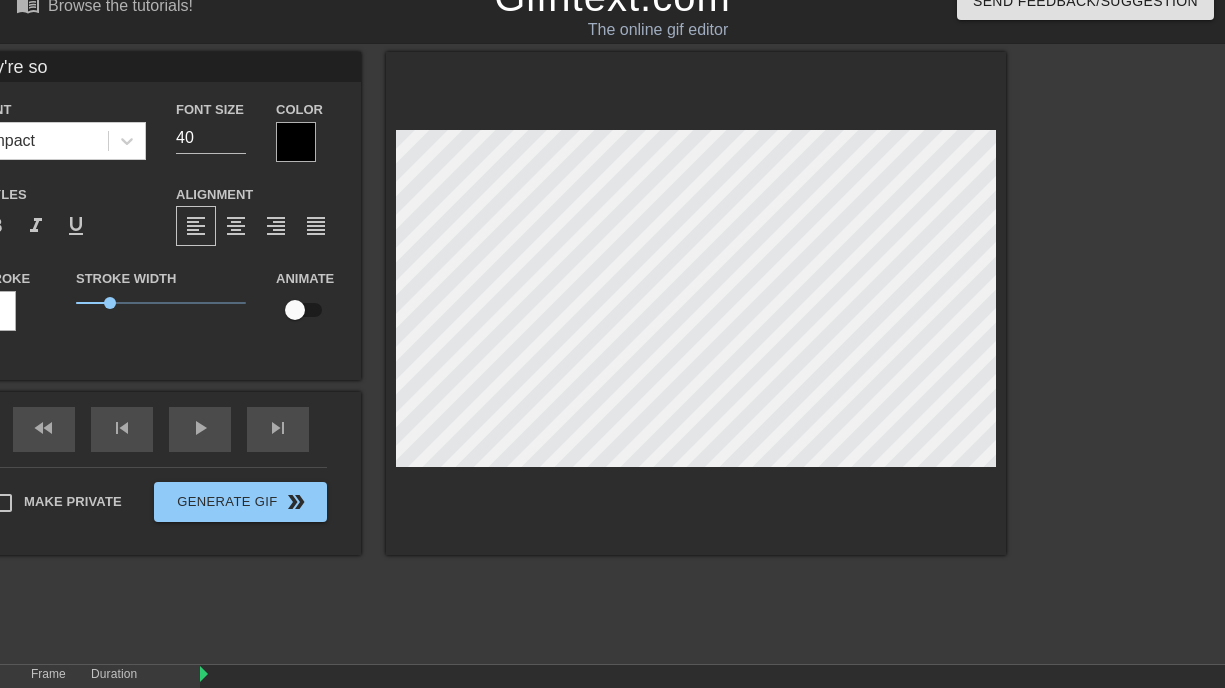 type on "they're so" 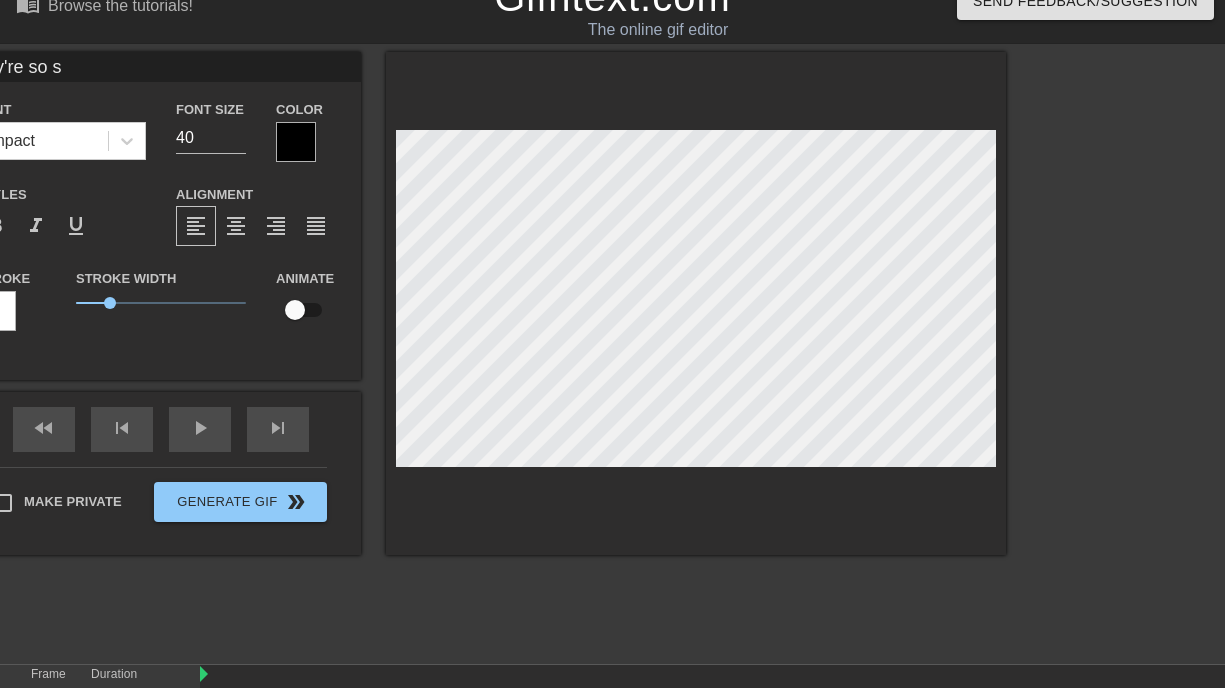 type on "they're so si" 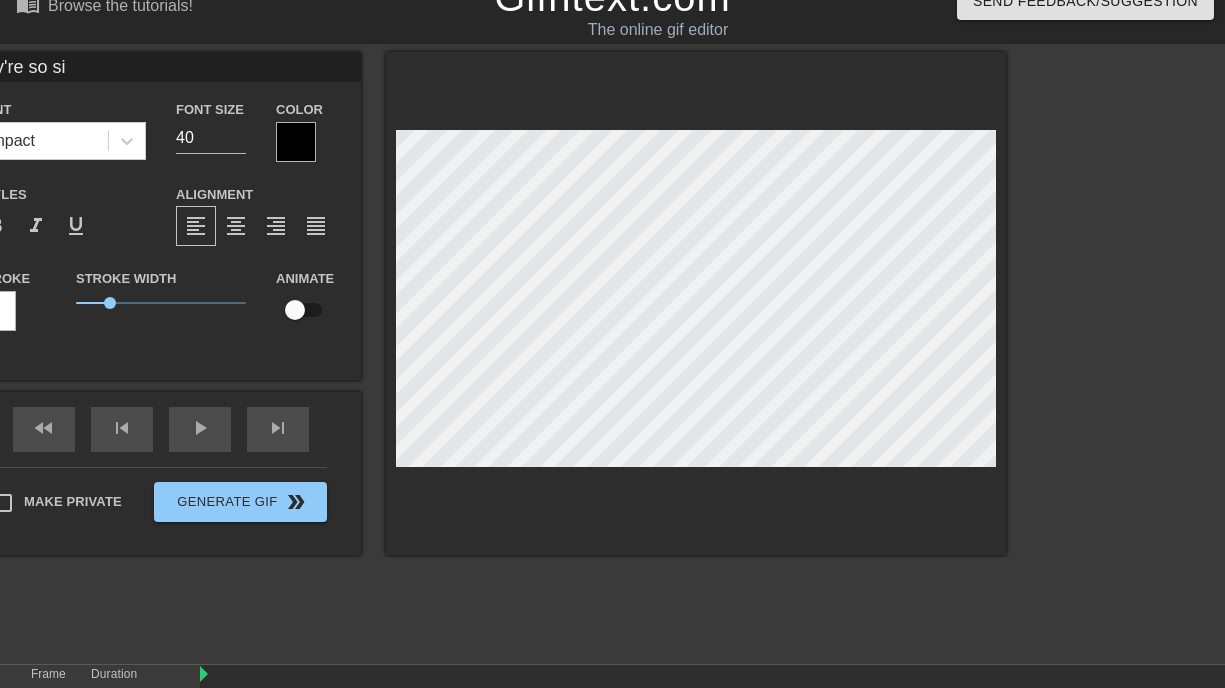 type on "they're so sil" 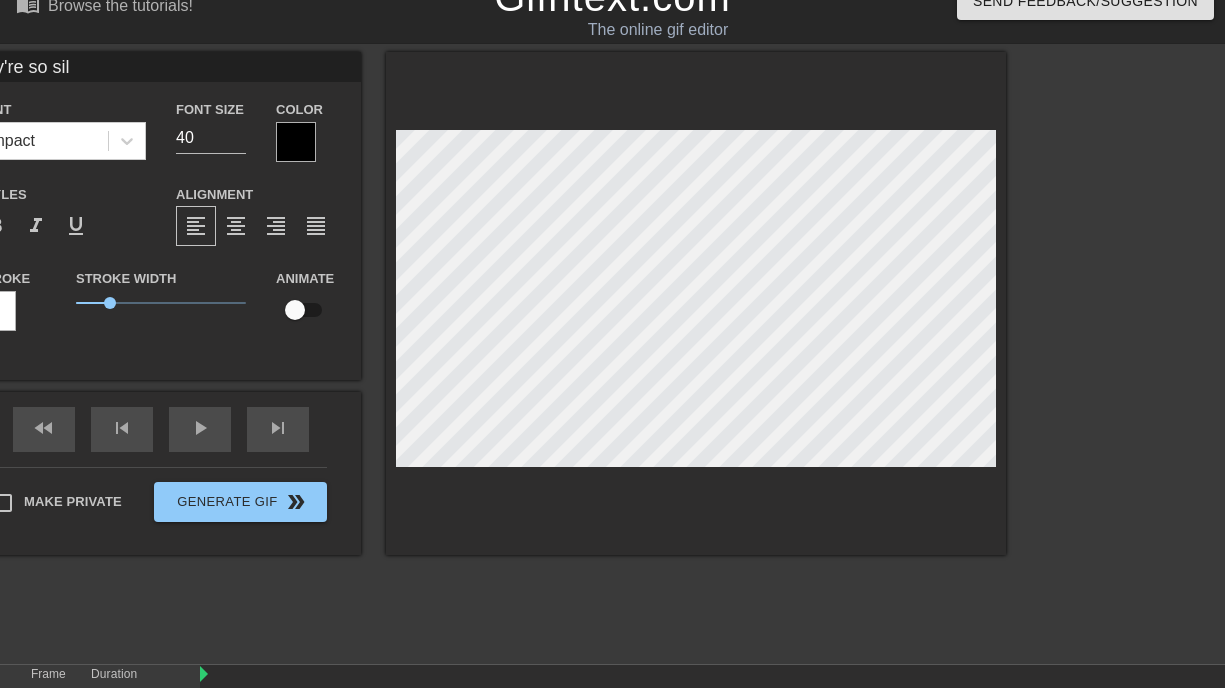type on "they're so sill" 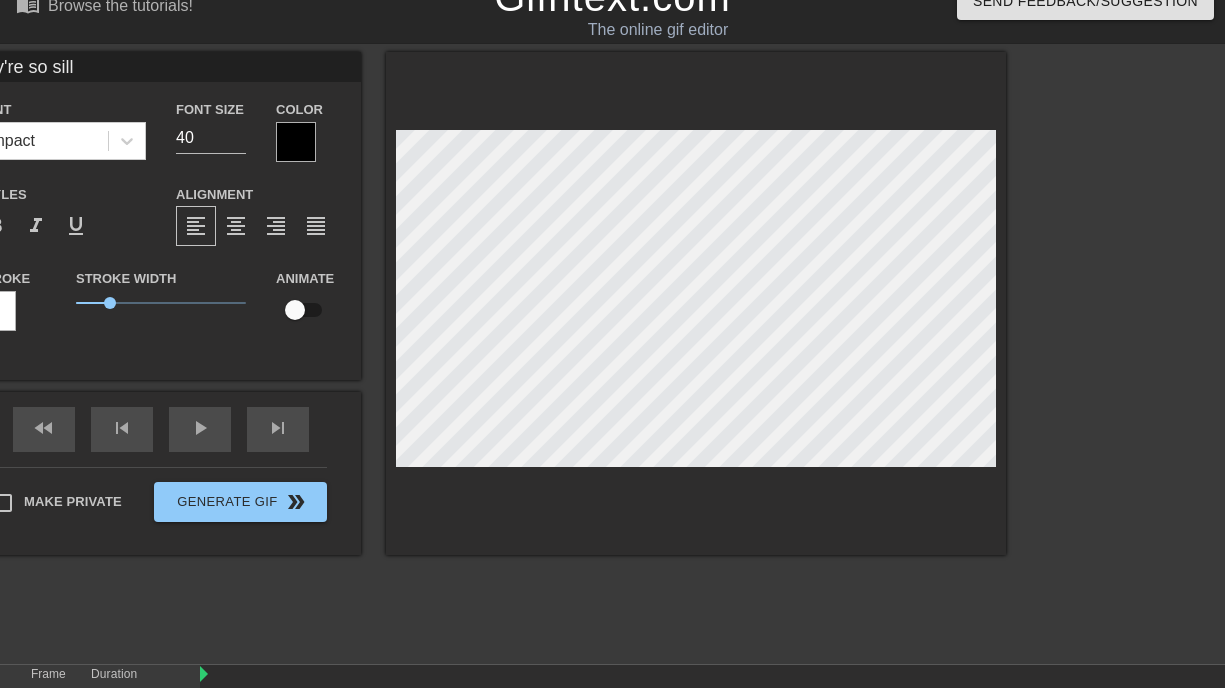 type on "they're so silly" 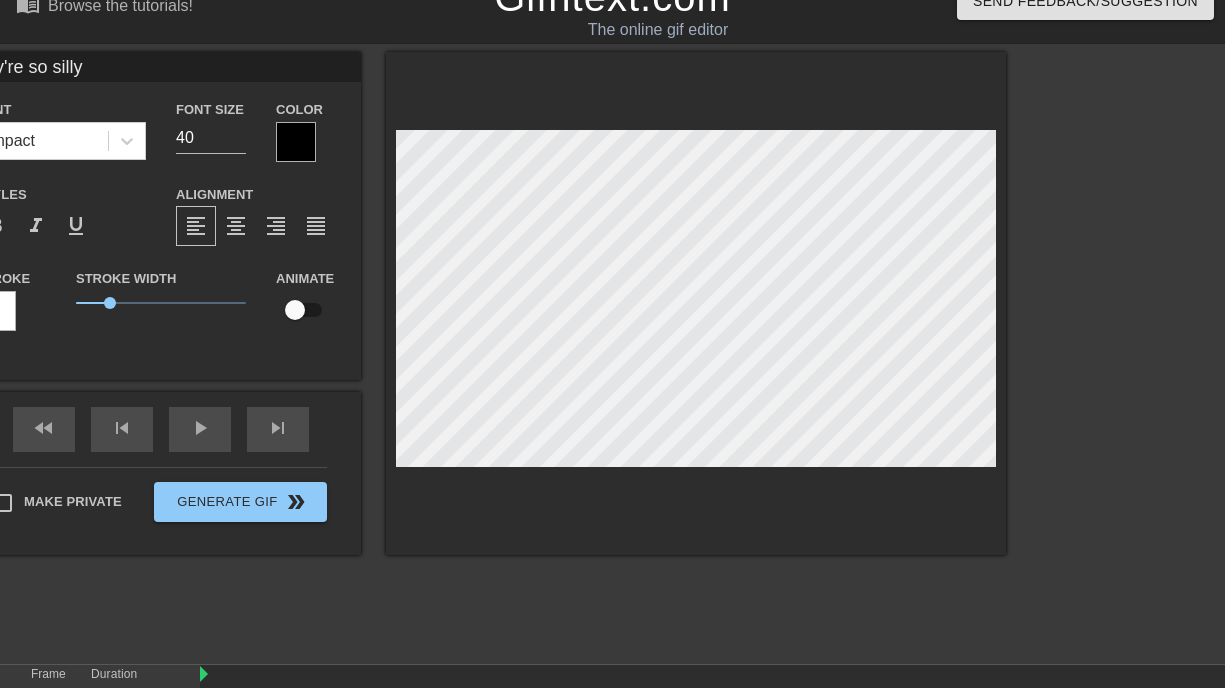 type on "they're so silly" 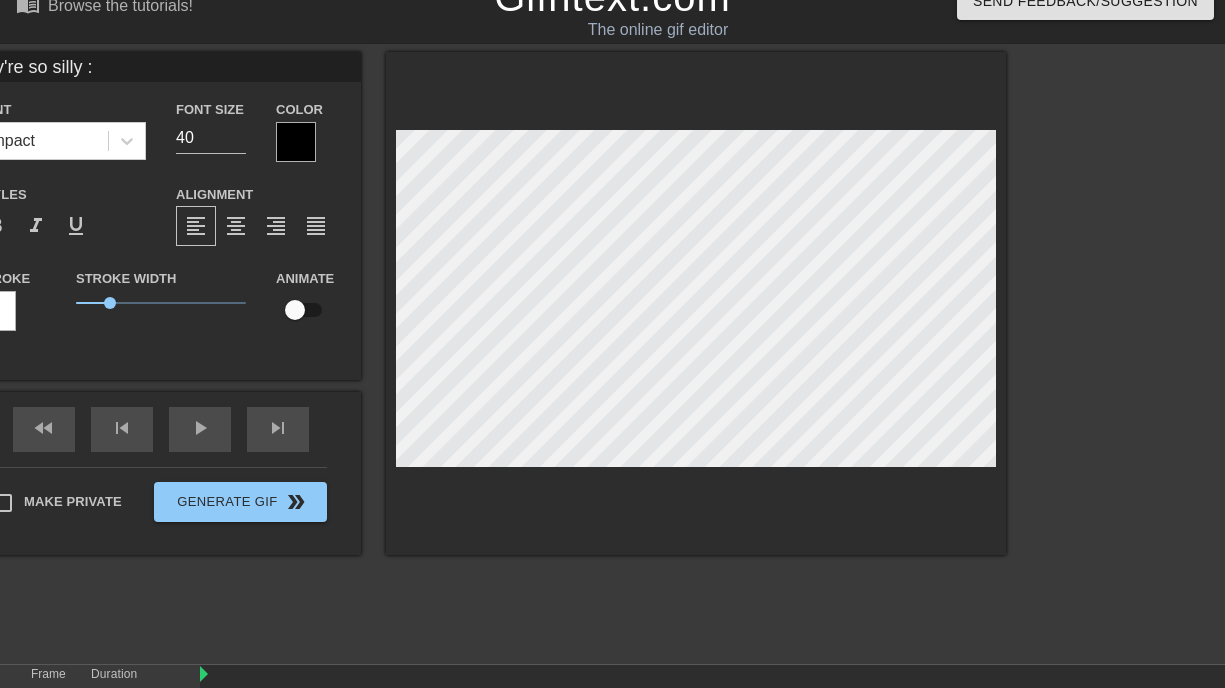 type on "they're so silly :" 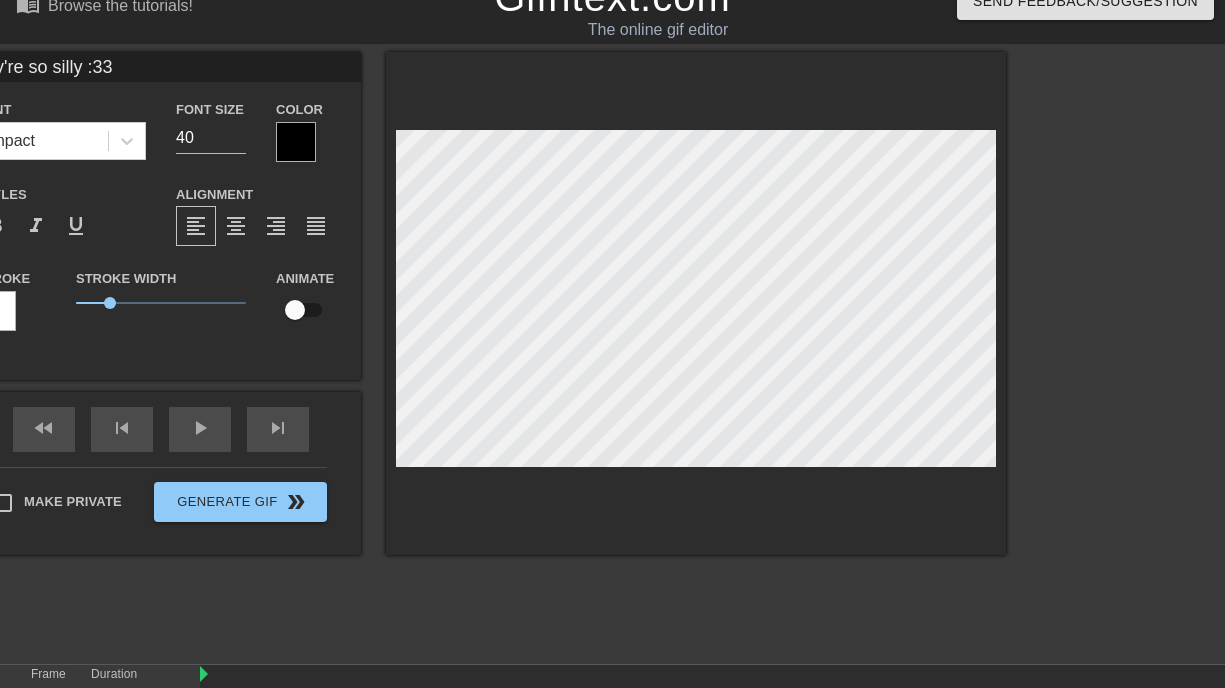 scroll, scrollTop: 3, scrollLeft: 11, axis: both 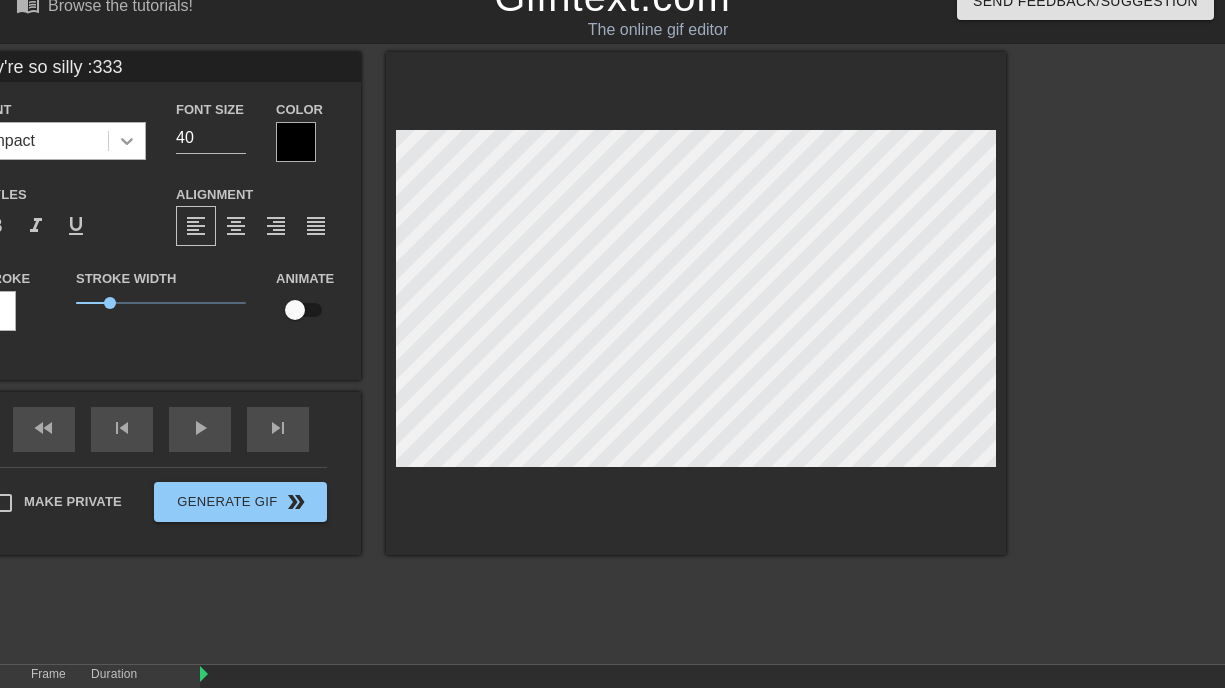 type on "they're so silly :333" 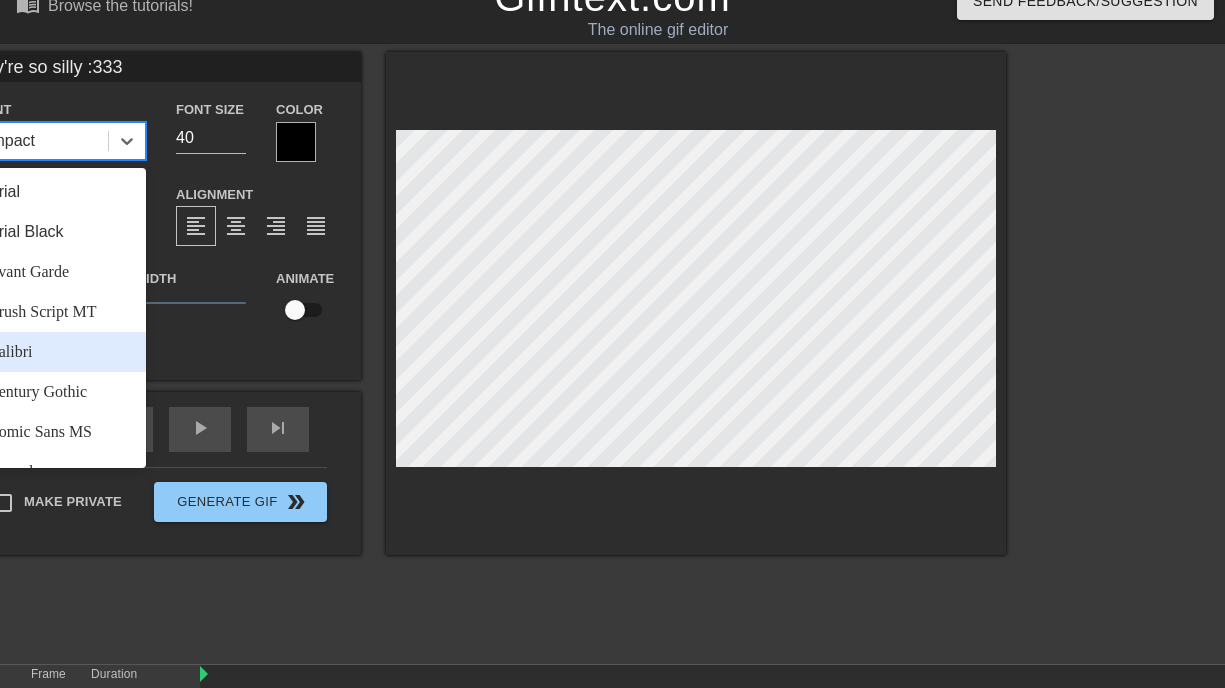 click on "Calibri" at bounding box center (61, 352) 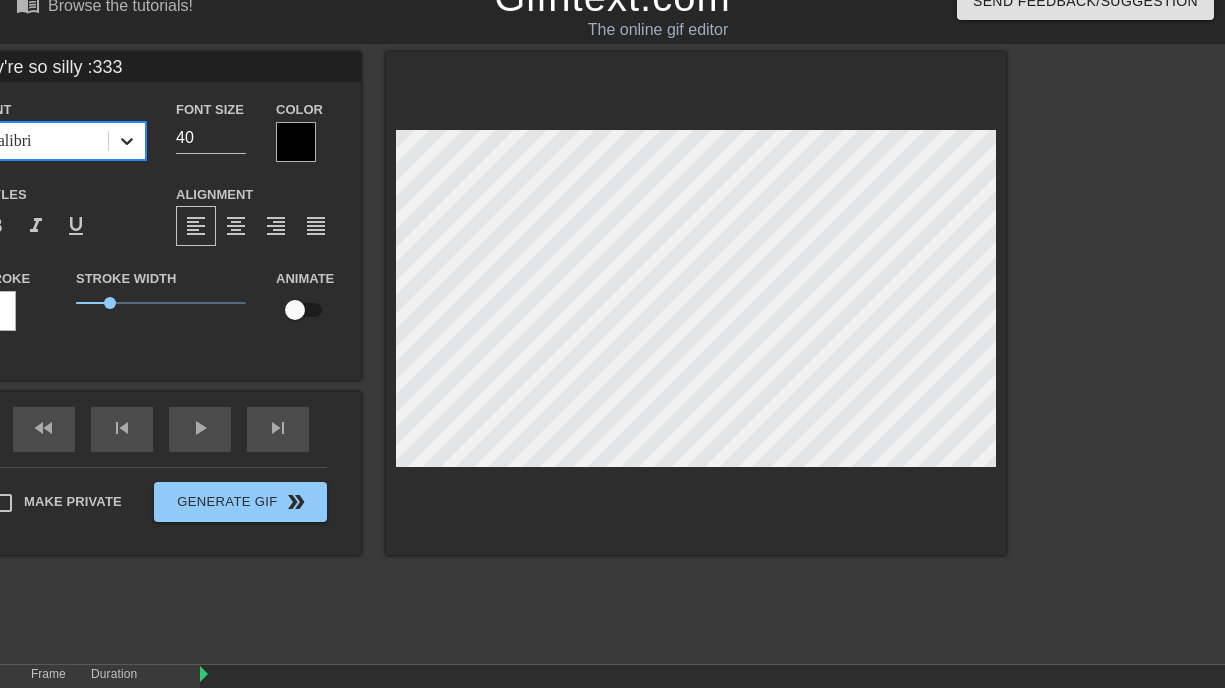 click at bounding box center (127, 141) 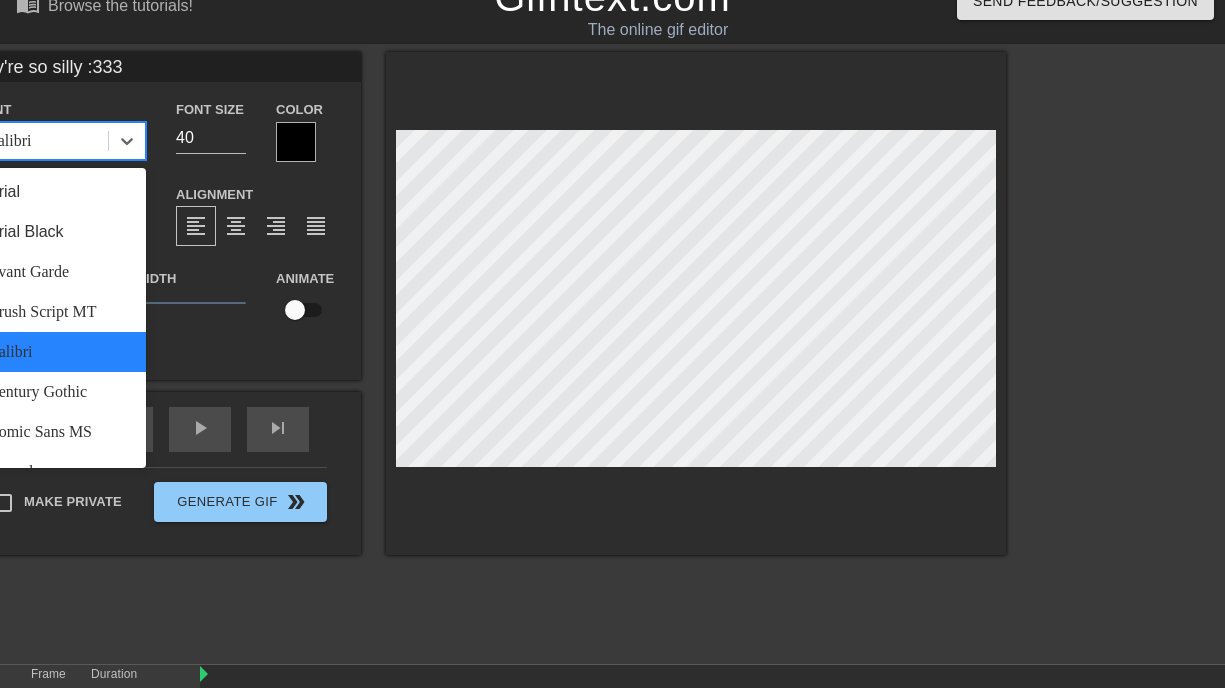 scroll, scrollTop: 164, scrollLeft: 0, axis: vertical 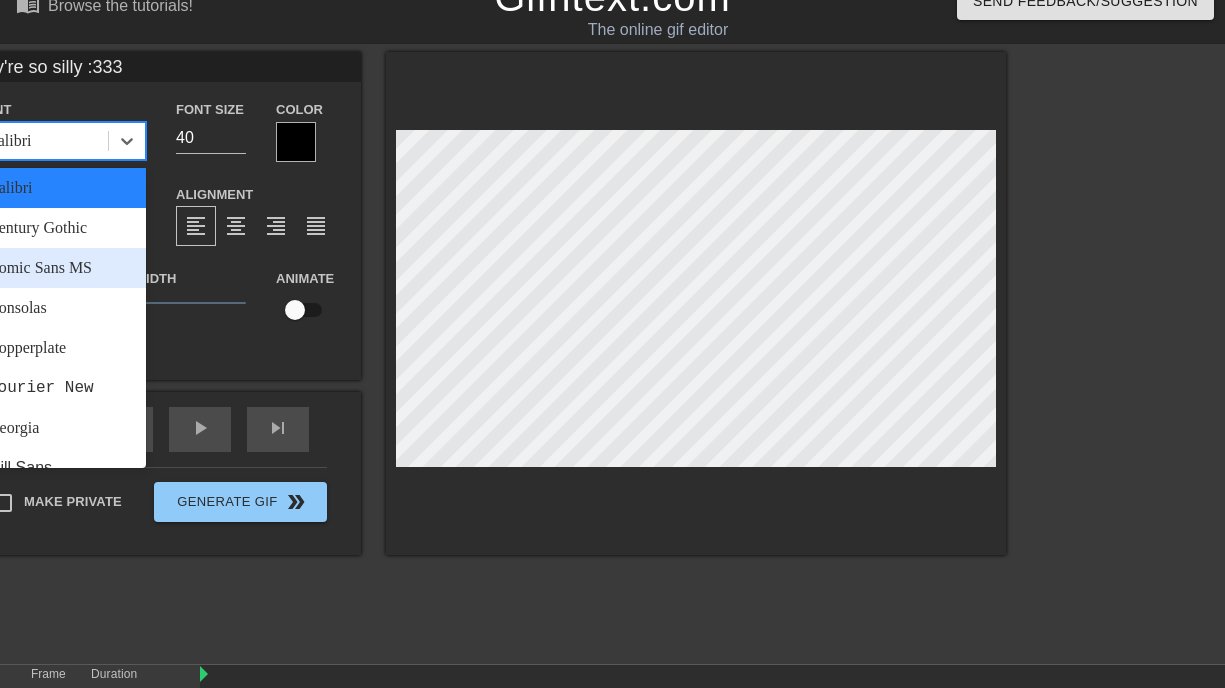 click on "Comic Sans MS" at bounding box center (61, 268) 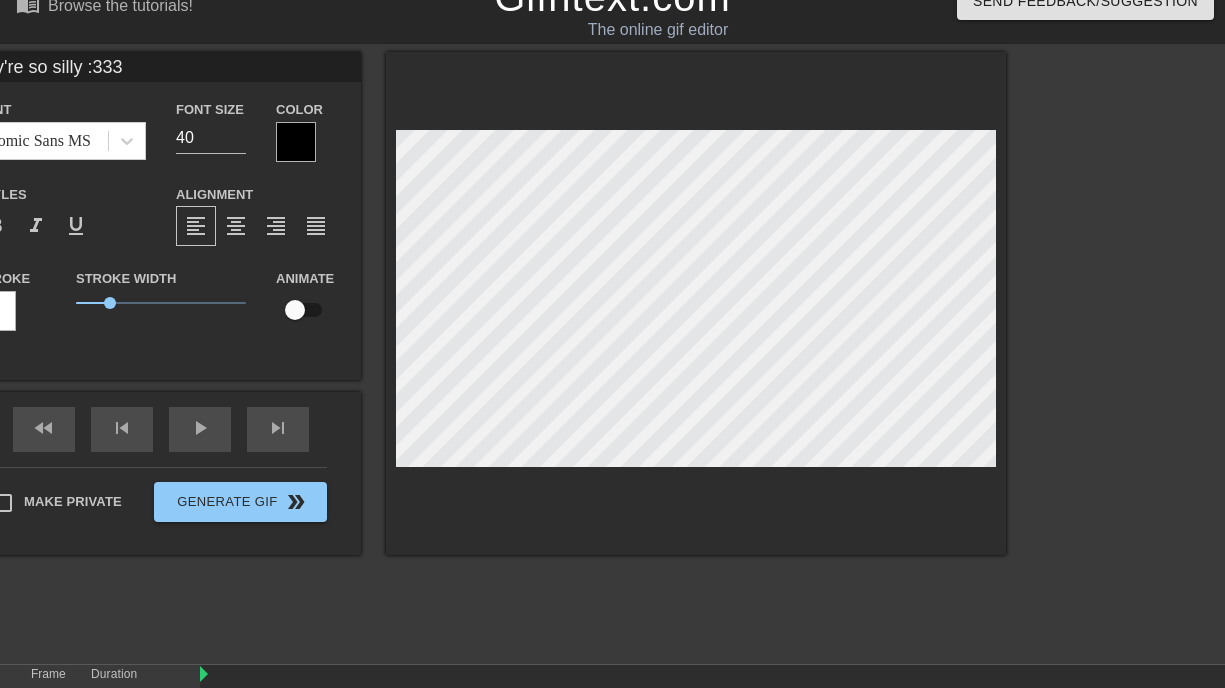 click on "Color" at bounding box center [311, 129] 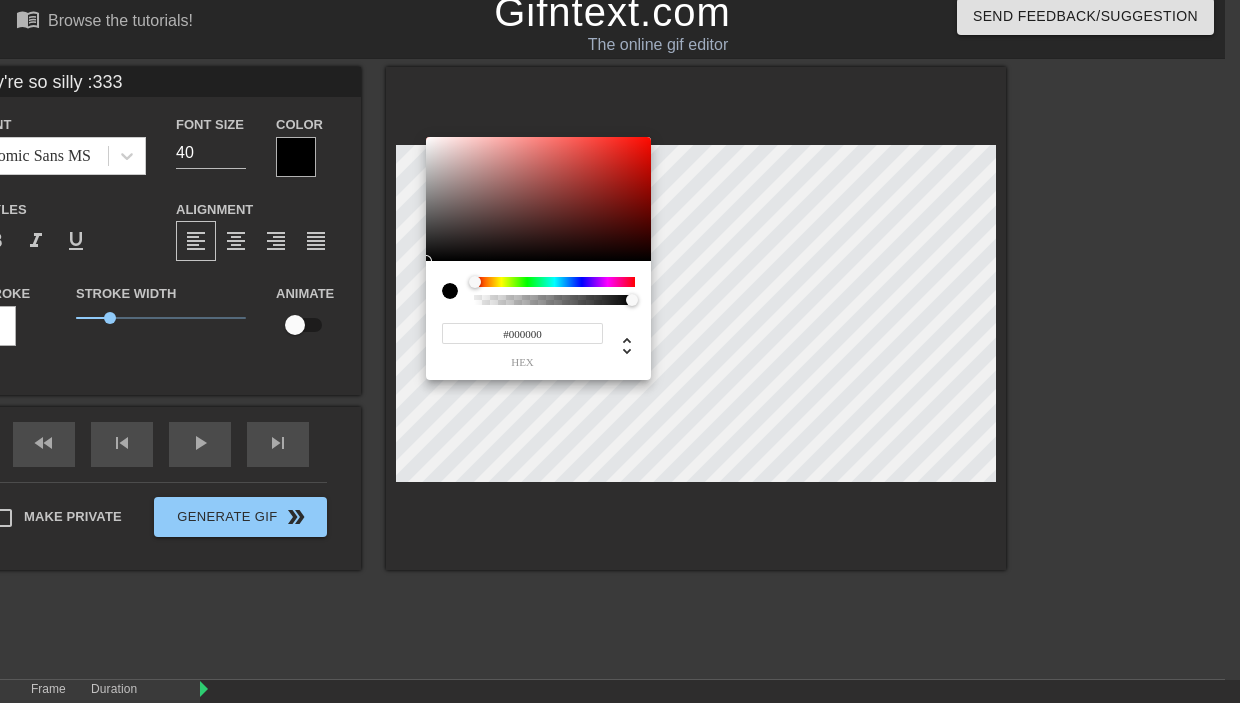 drag, startPoint x: 475, startPoint y: 283, endPoint x: 454, endPoint y: 284, distance: 21.023796 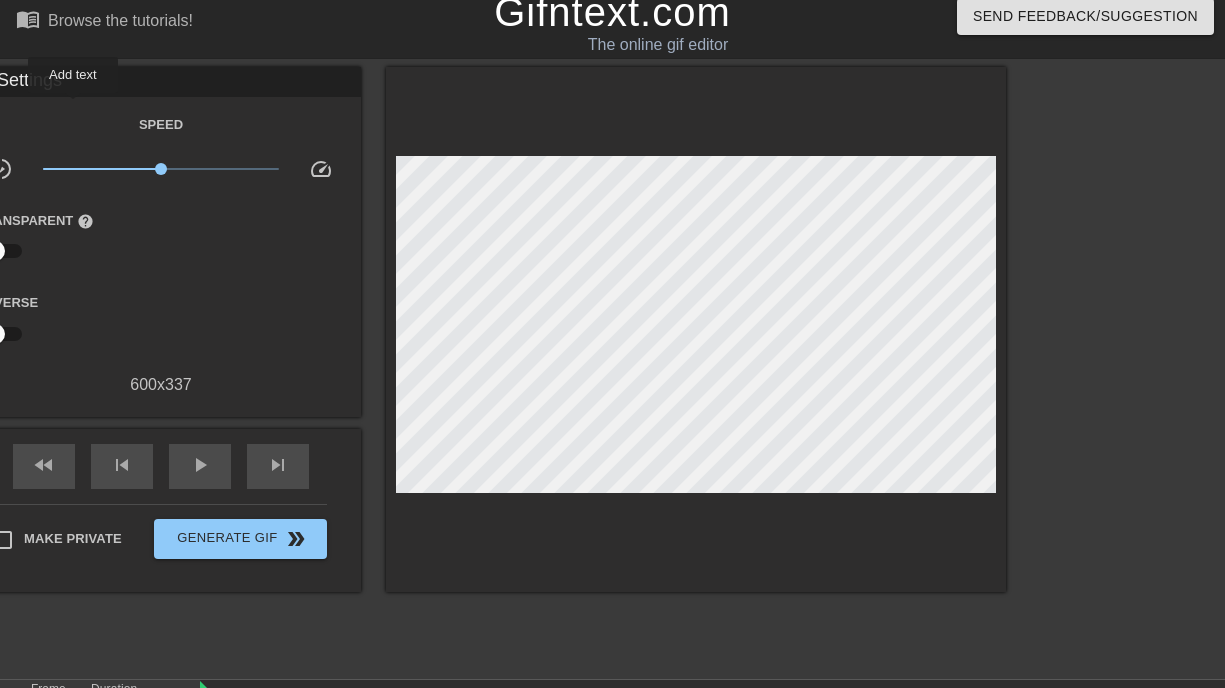 click on "title" at bounding box center [-78, 95] 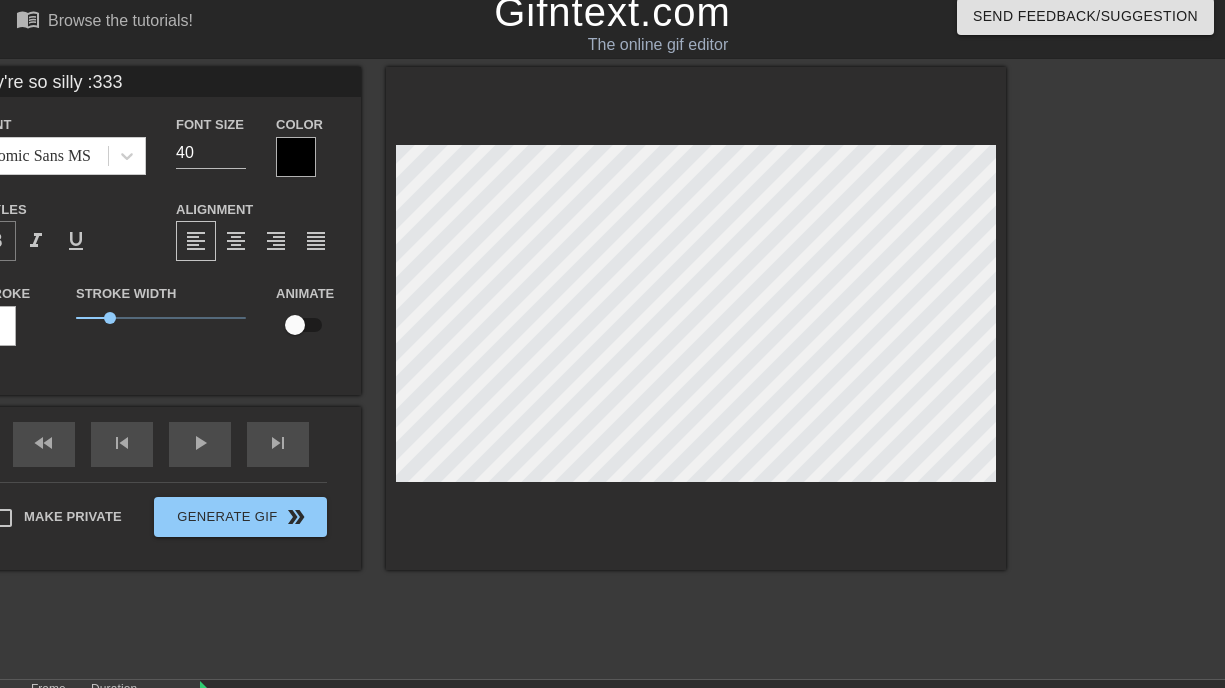click on "format_bold" at bounding box center (-4, 241) 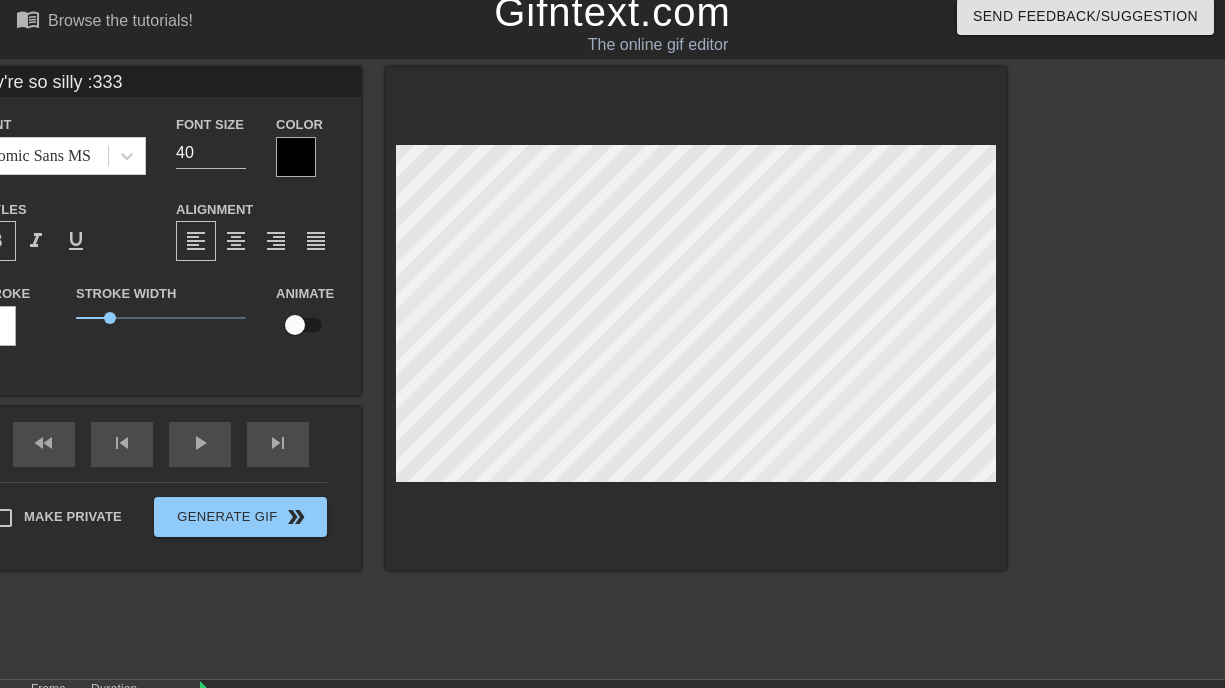 click at bounding box center (-4, 326) 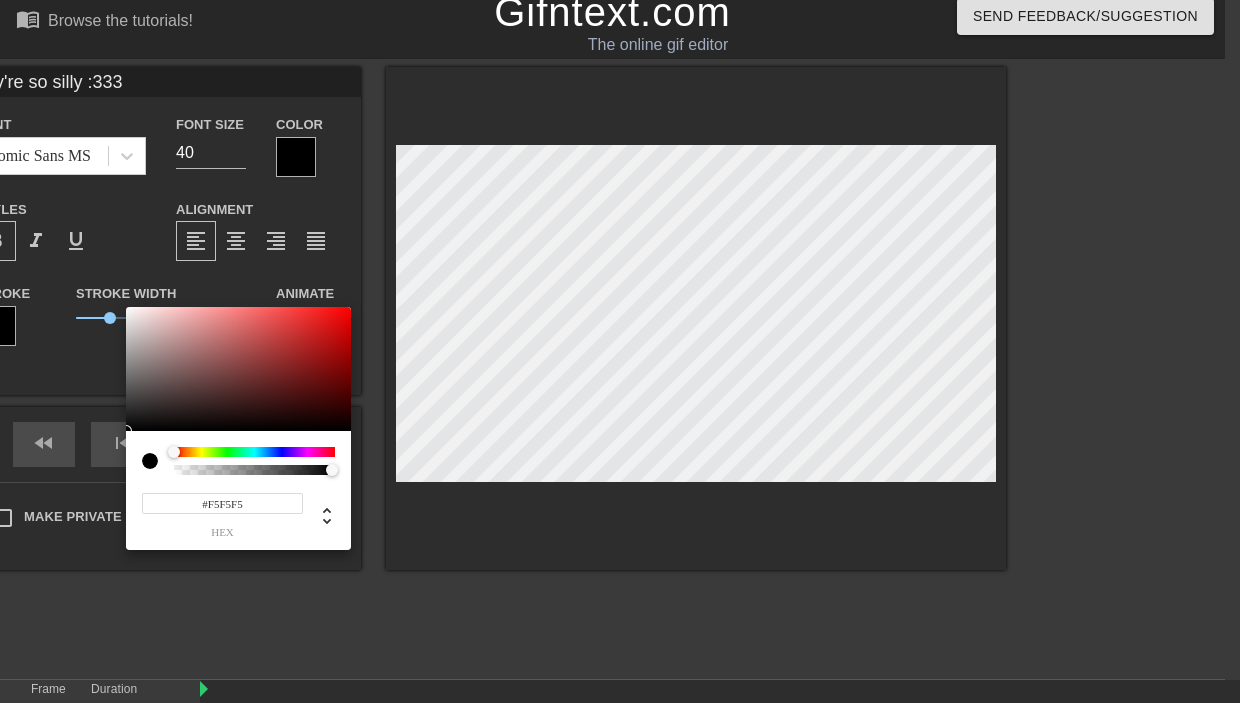 type on "#FFFFFF" 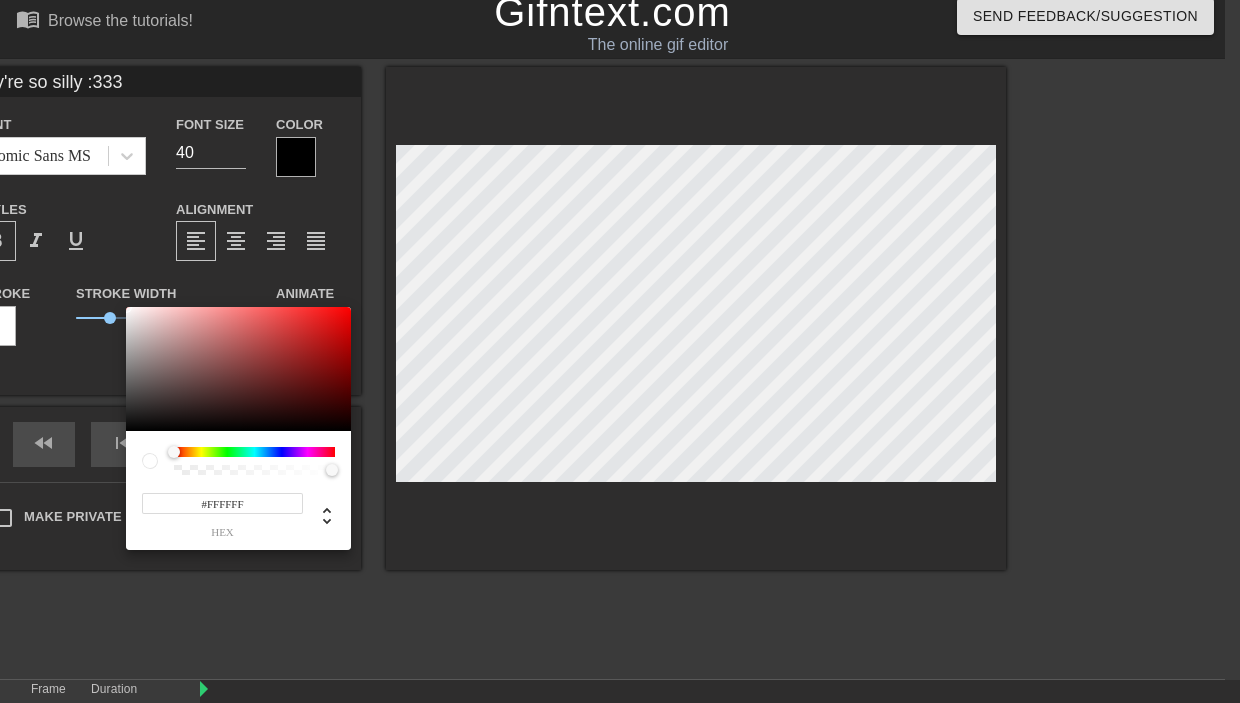 drag, startPoint x: 195, startPoint y: 361, endPoint x: 116, endPoint y: 207, distance: 173.0809 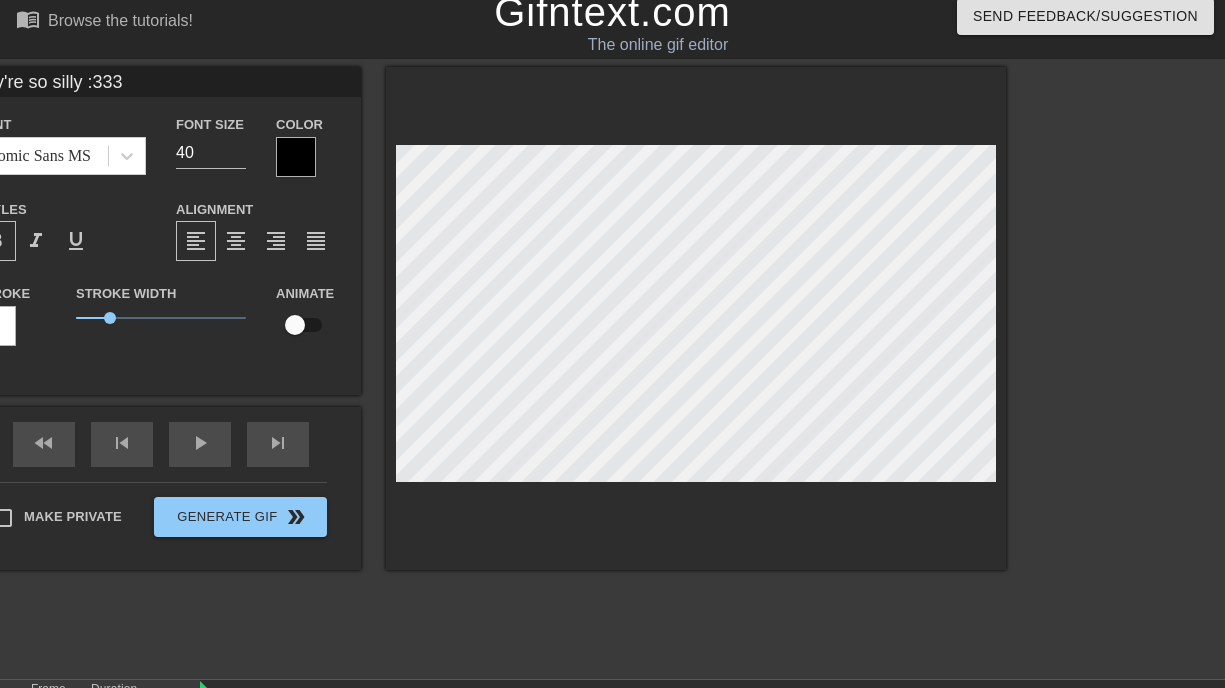 click at bounding box center (296, 157) 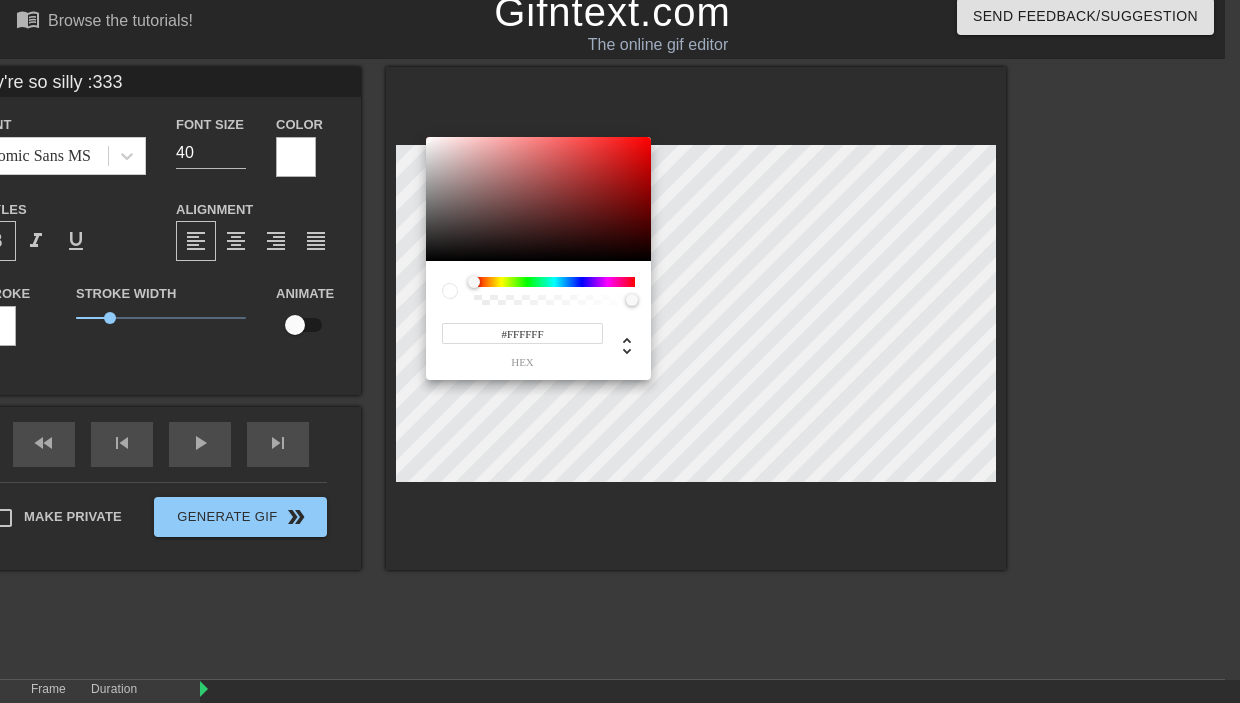 drag, startPoint x: 481, startPoint y: 200, endPoint x: 365, endPoint y: 82, distance: 165.46902 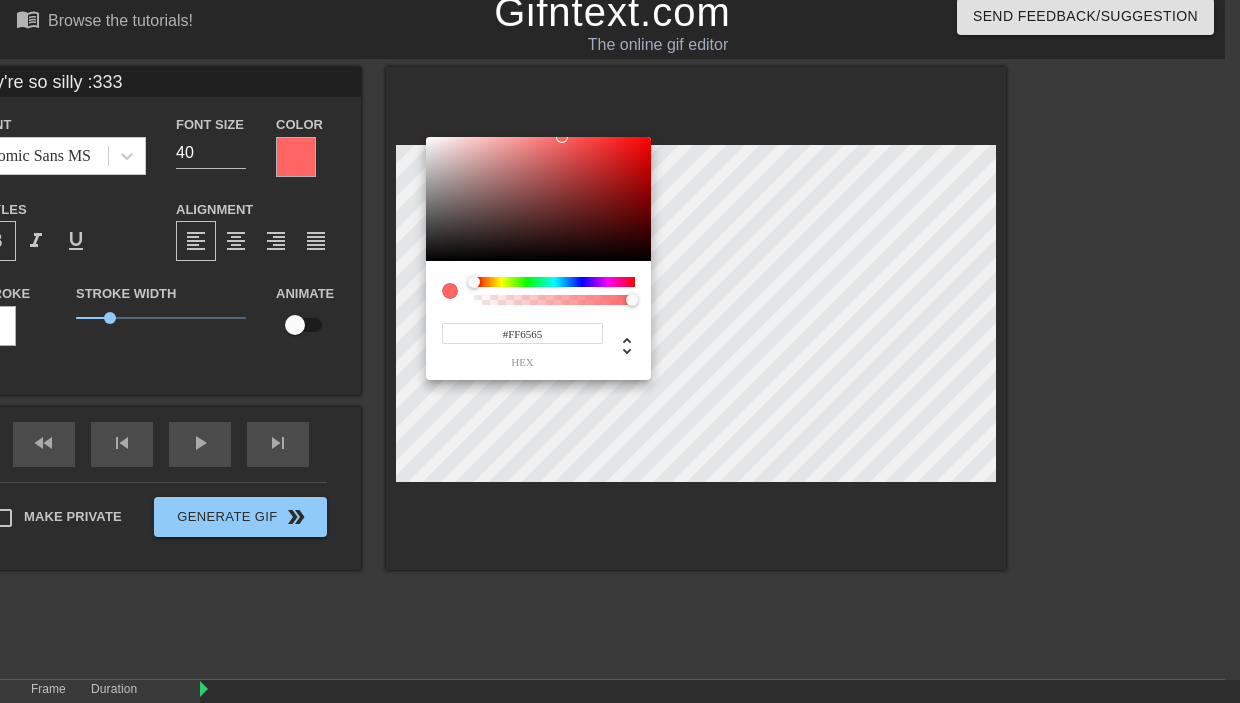type on "#FF6464" 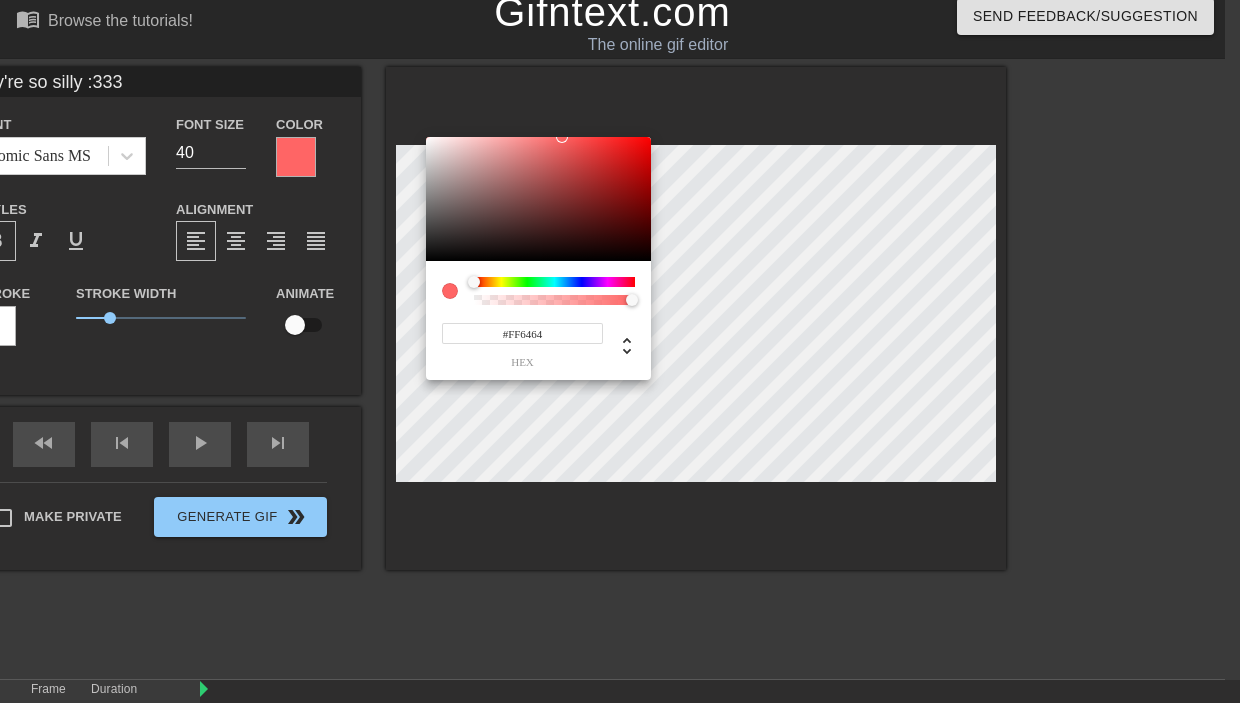 drag, startPoint x: 631, startPoint y: 184, endPoint x: 563, endPoint y: 131, distance: 86.21485 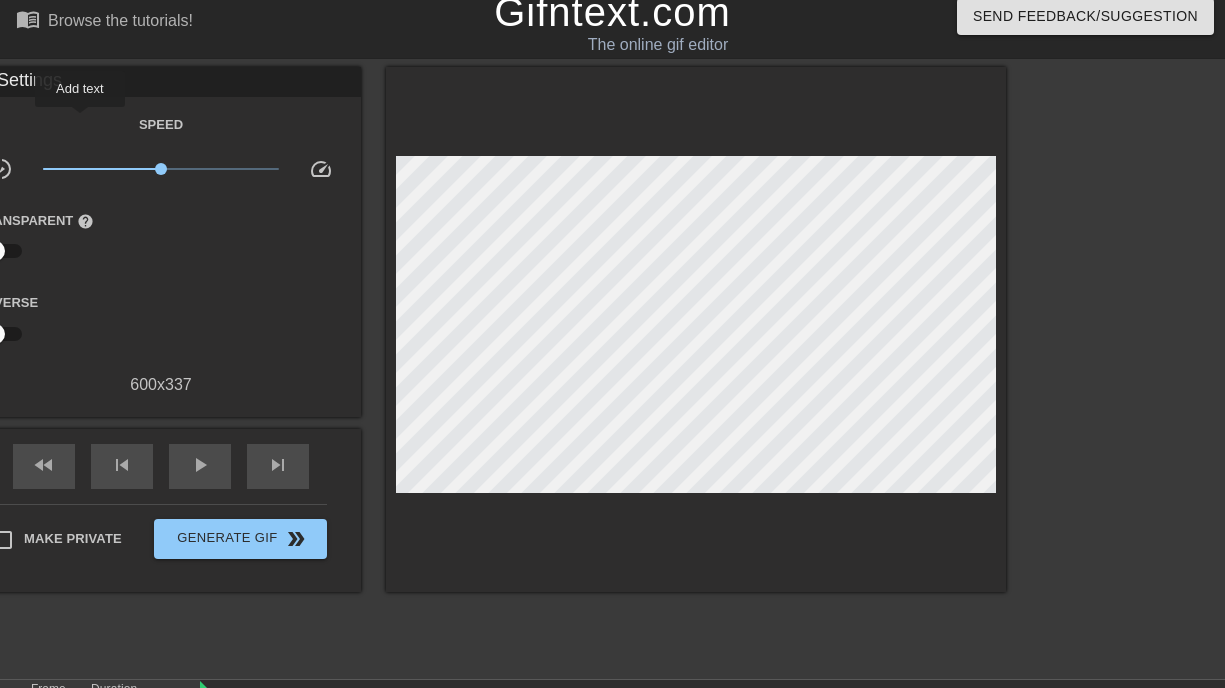 click on "title add_circle" at bounding box center (-78, 97) 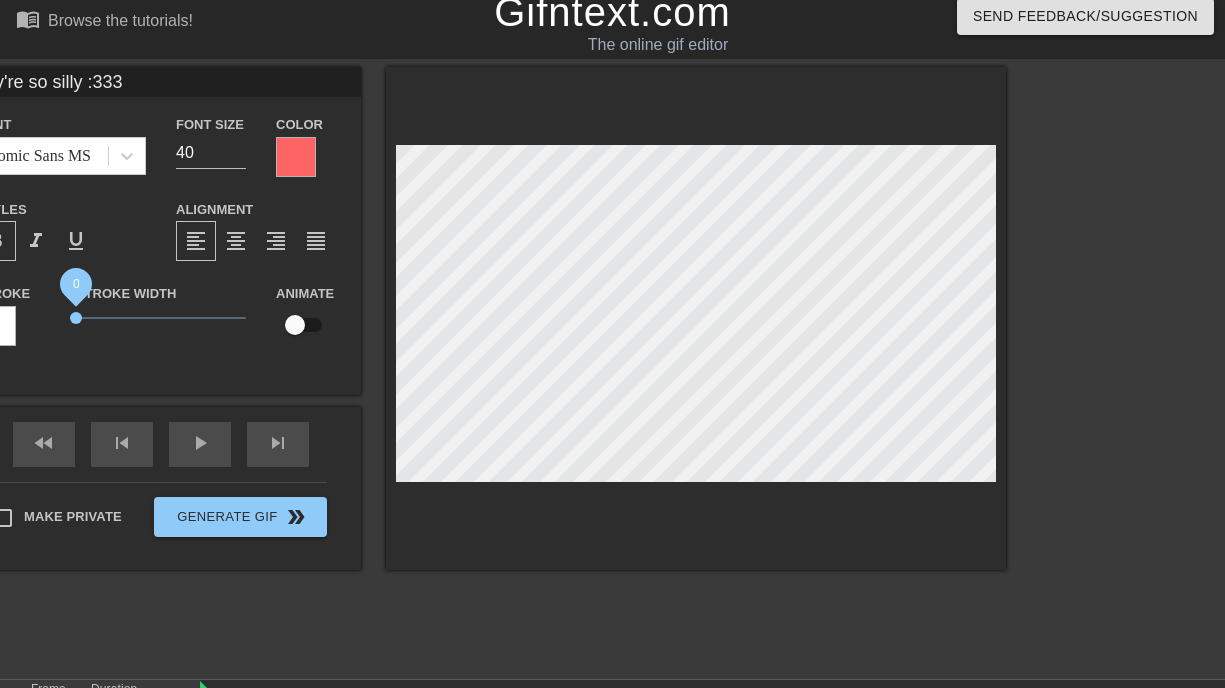 drag, startPoint x: 253, startPoint y: 319, endPoint x: 173, endPoint y: 319, distance: 80 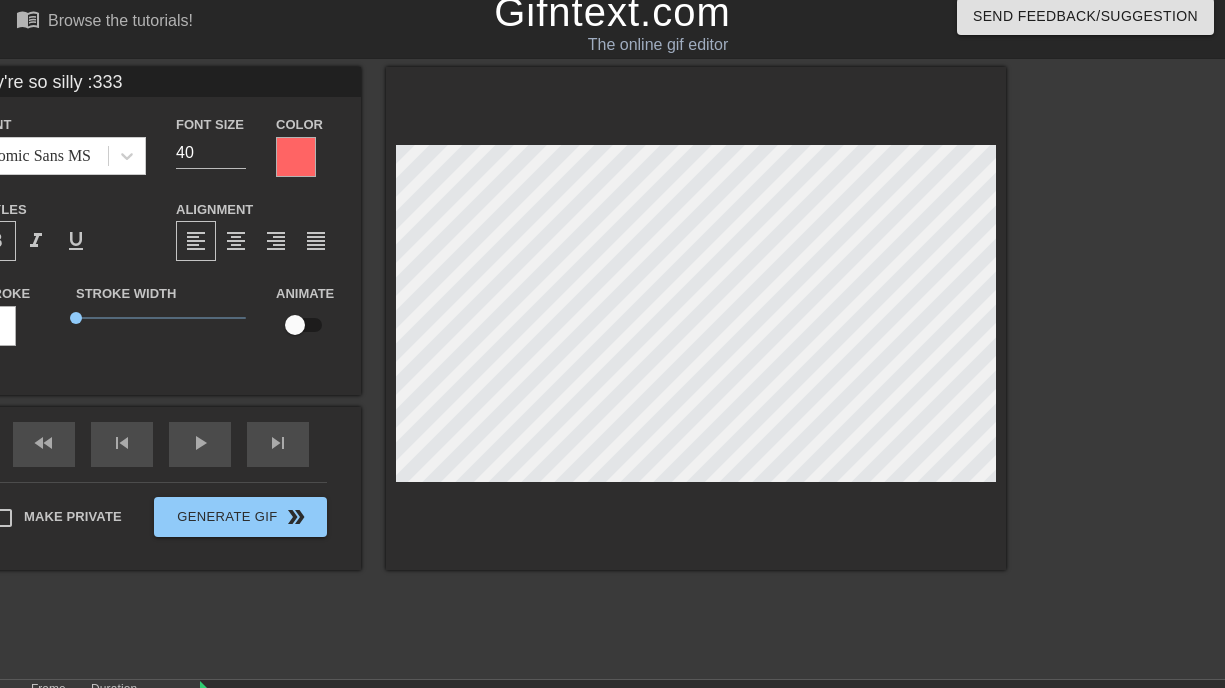 click at bounding box center (296, 157) 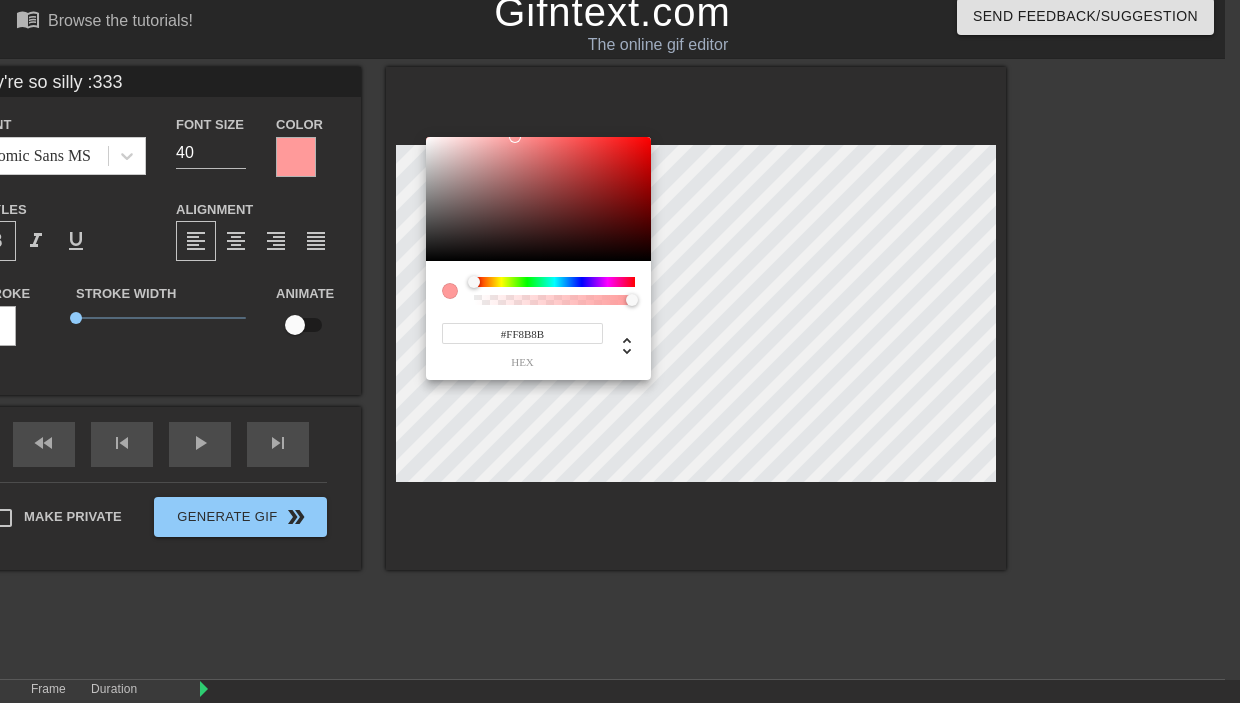 type on "#FF8A8A" 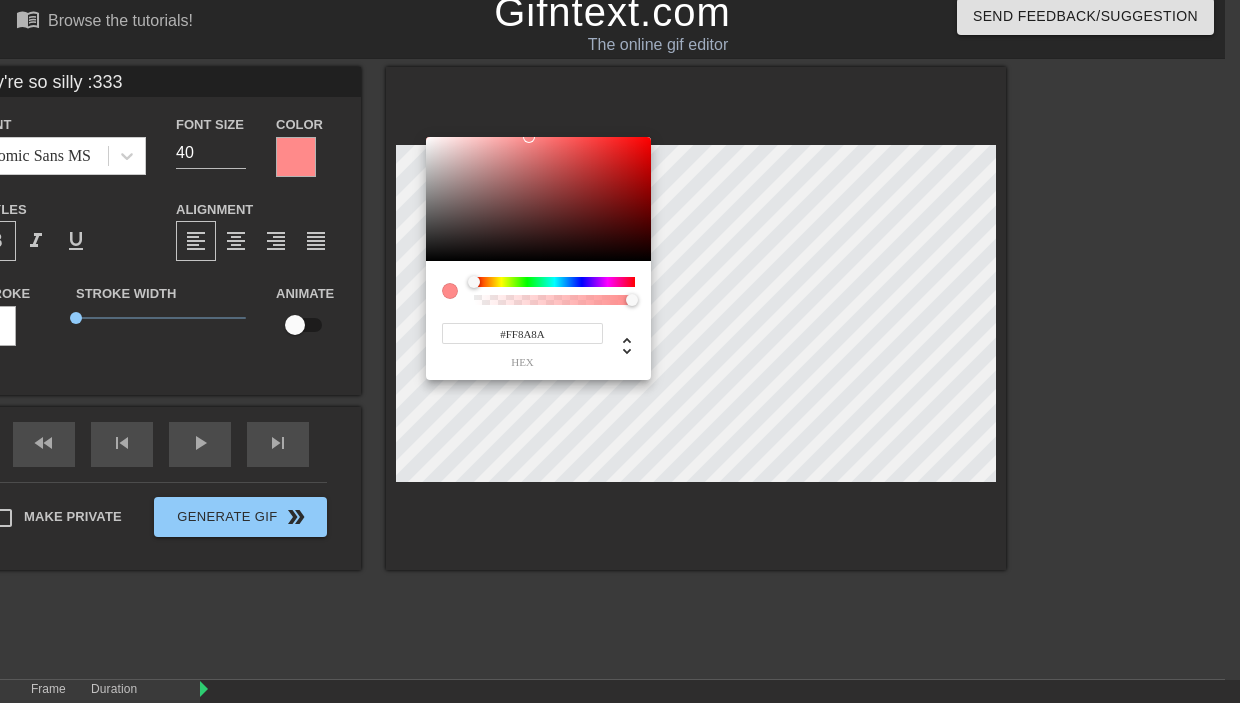 drag, startPoint x: 497, startPoint y: 232, endPoint x: 529, endPoint y: 114, distance: 122.26202 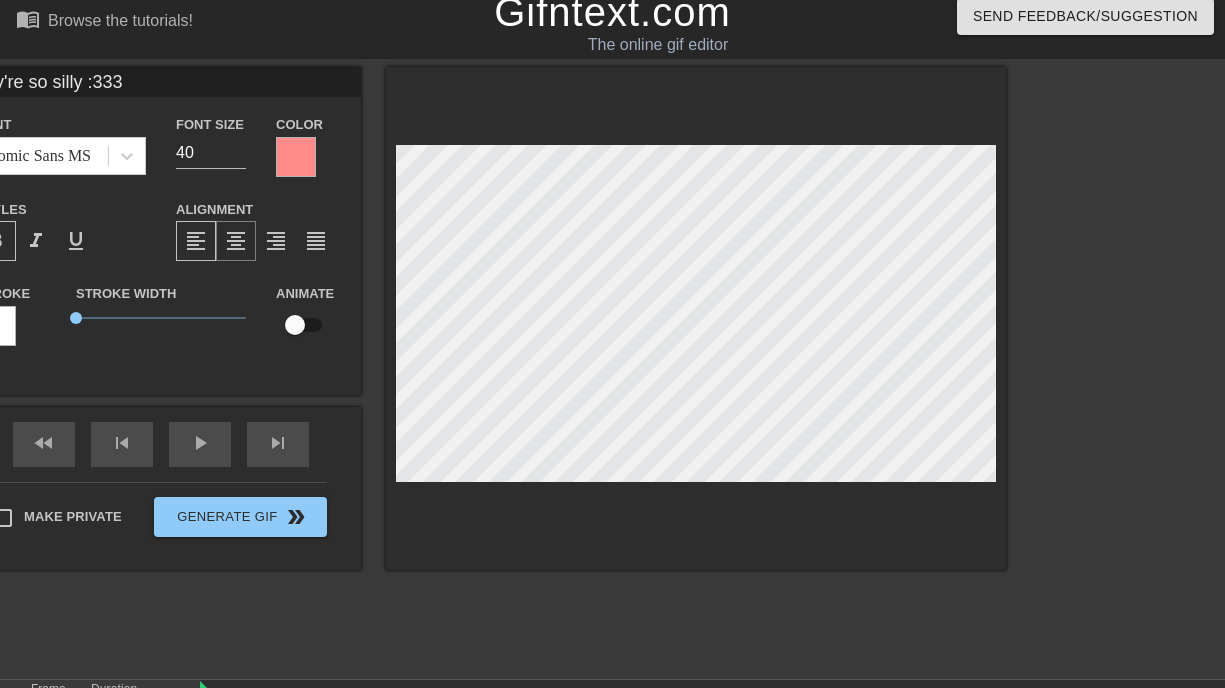click on "format_align_center" at bounding box center (236, 241) 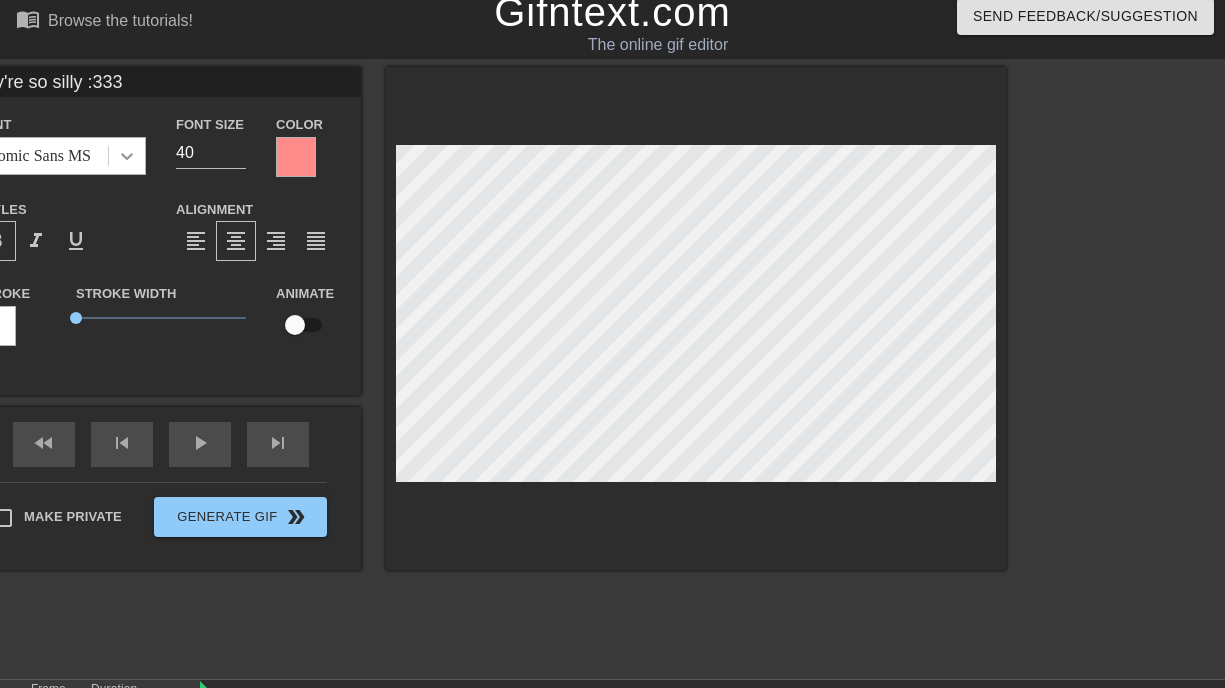 click at bounding box center [127, 156] 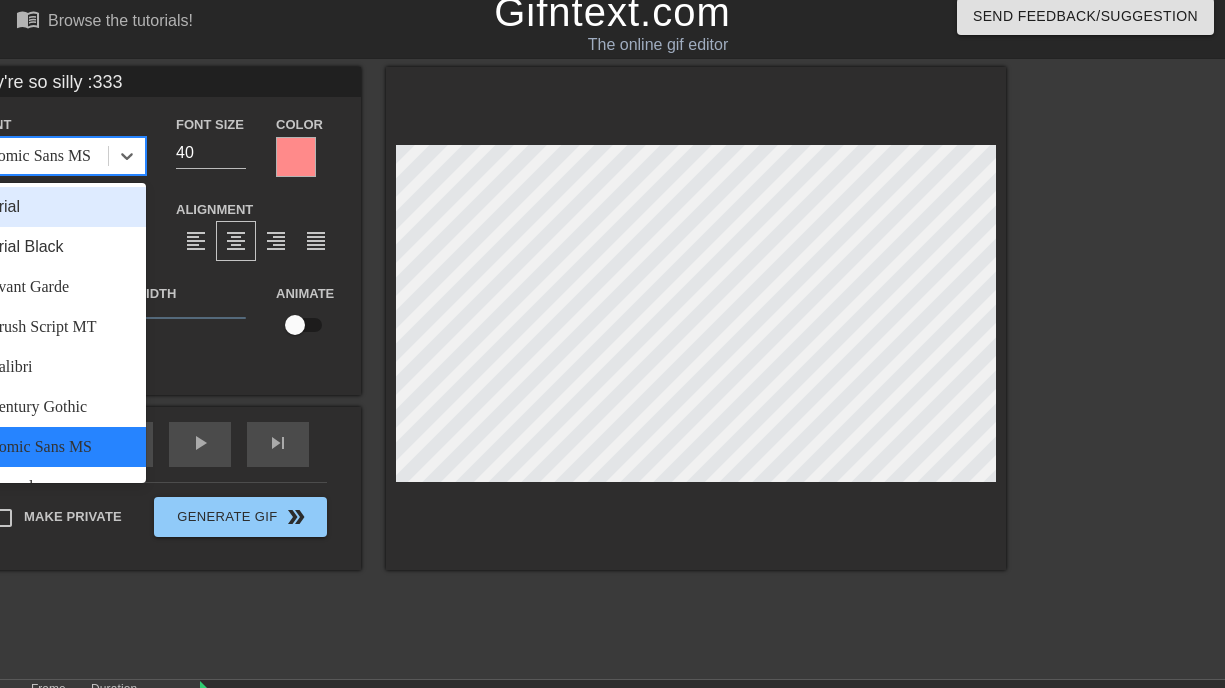 click on "Stroke Width 0" at bounding box center [161, 322] 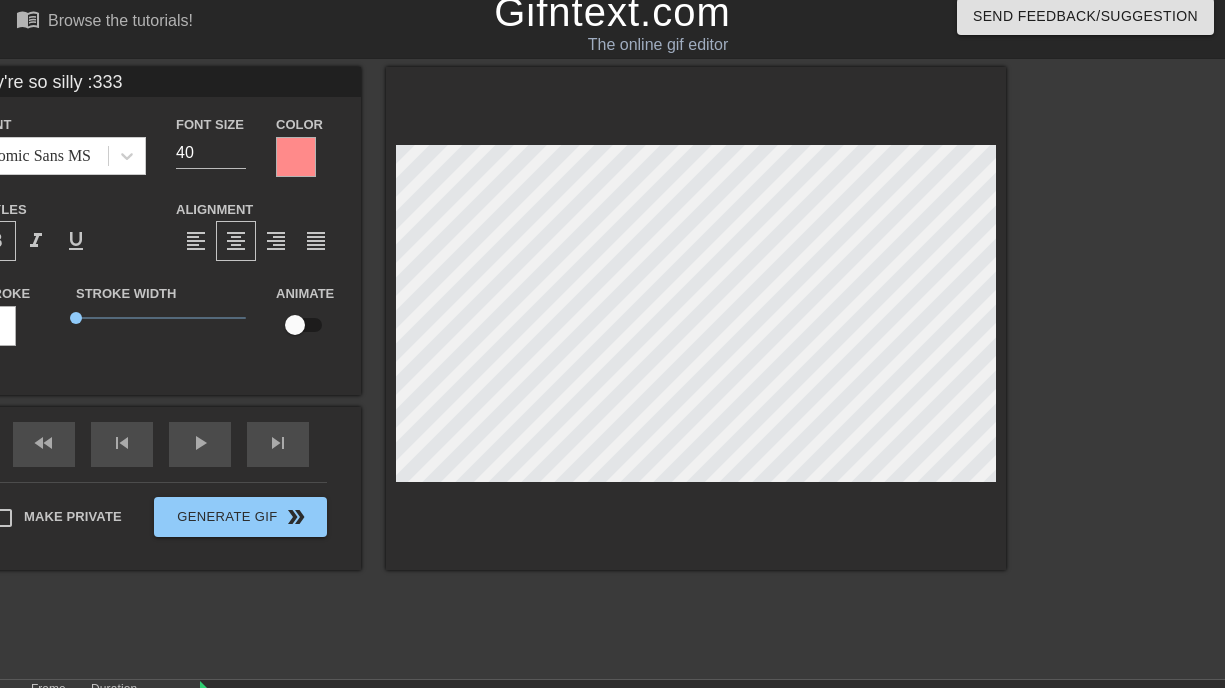 click on "format_bold" at bounding box center [-4, 241] 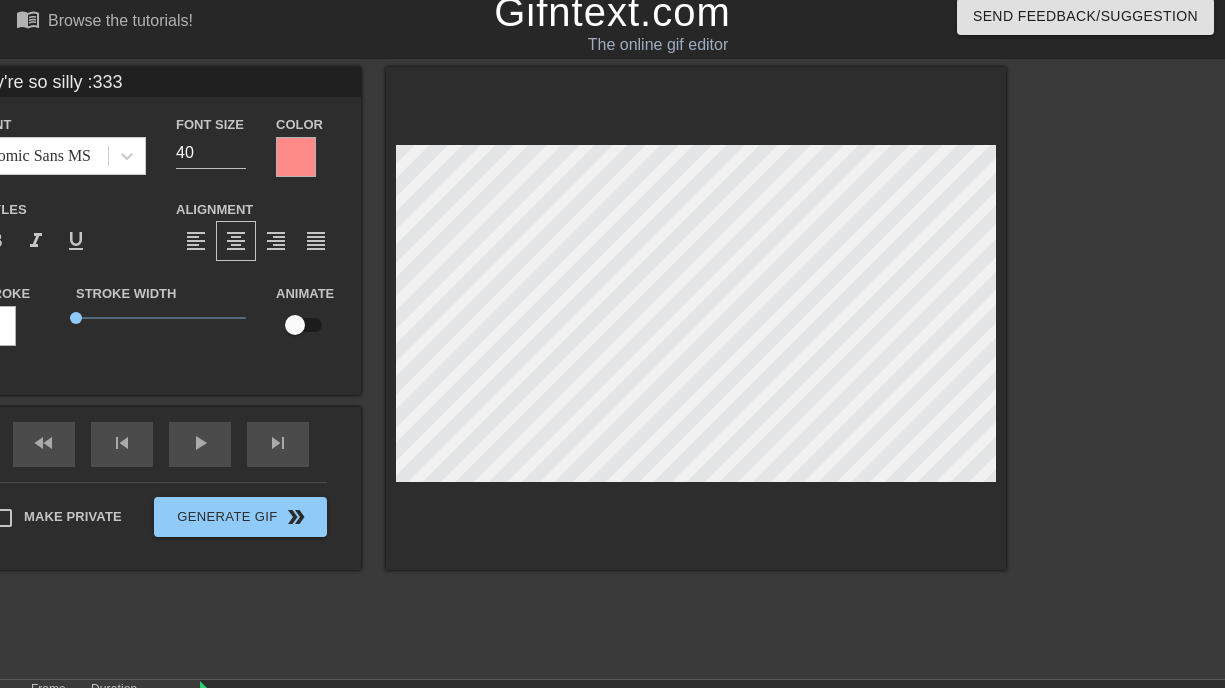 click at bounding box center [296, 157] 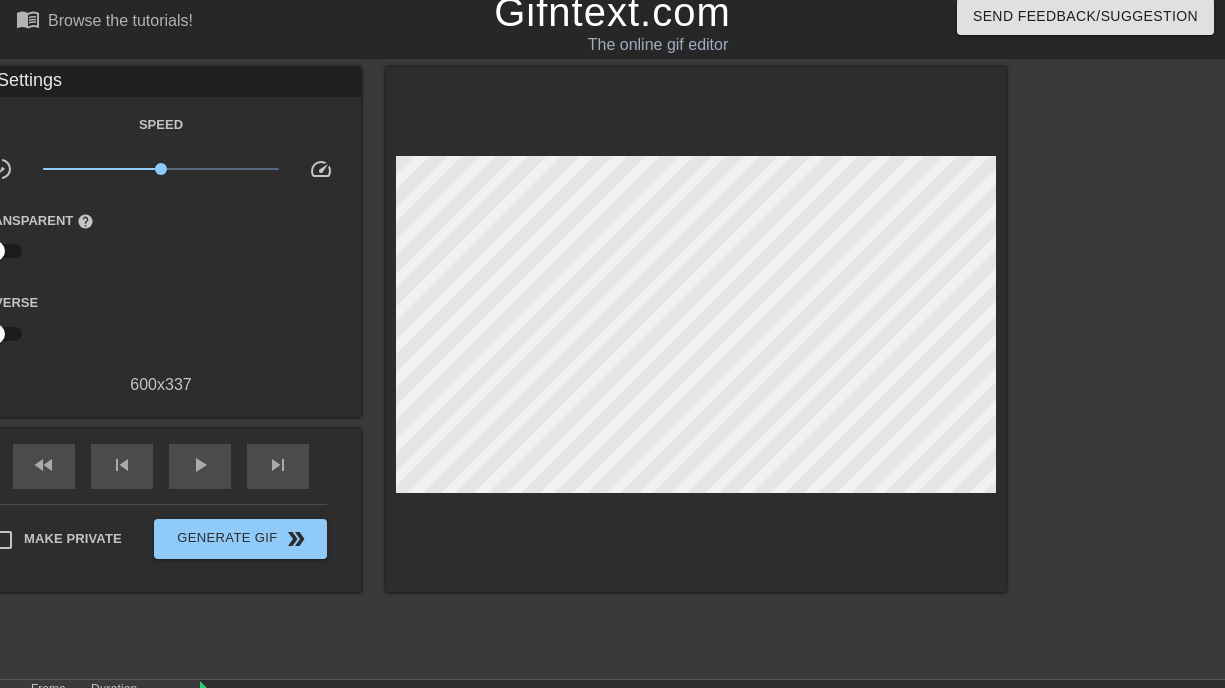 click at bounding box center (-5, 334) 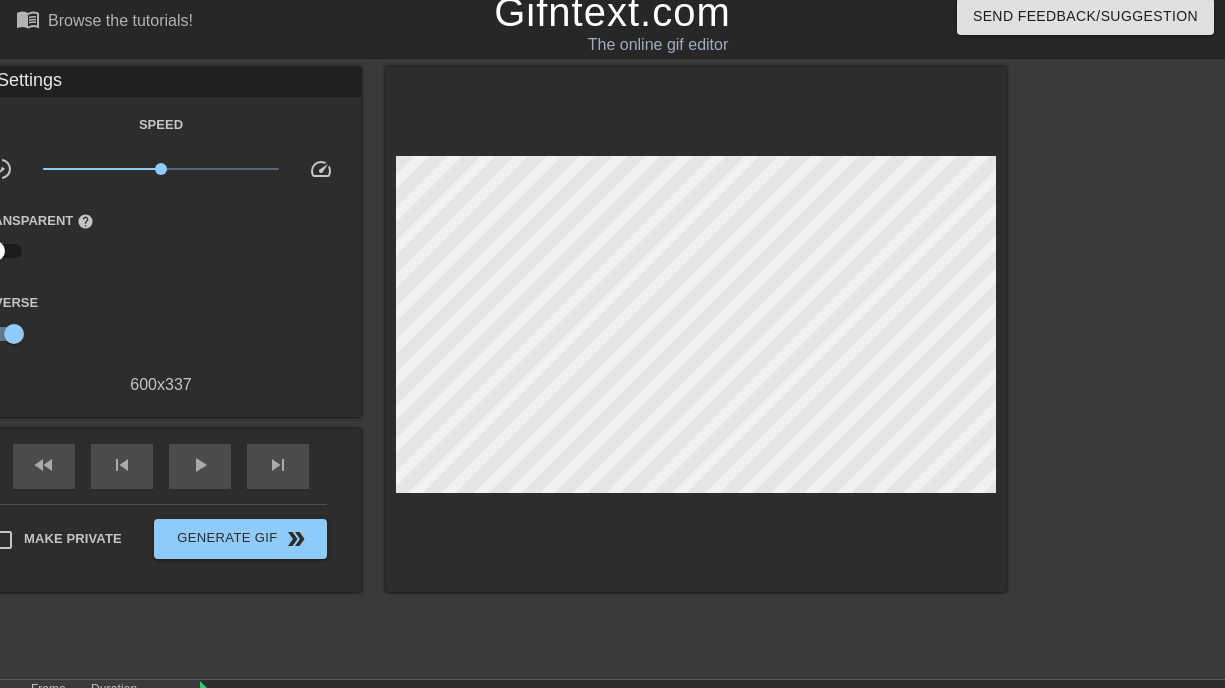 click at bounding box center (14, 334) 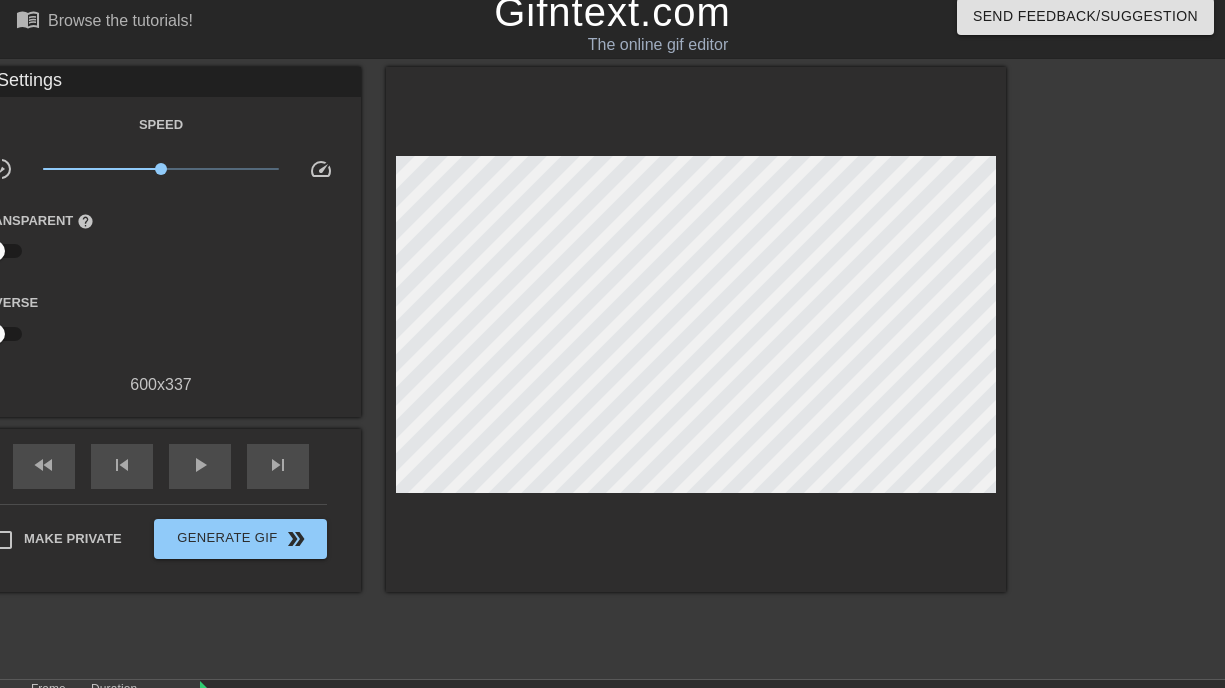click at bounding box center [-5, 334] 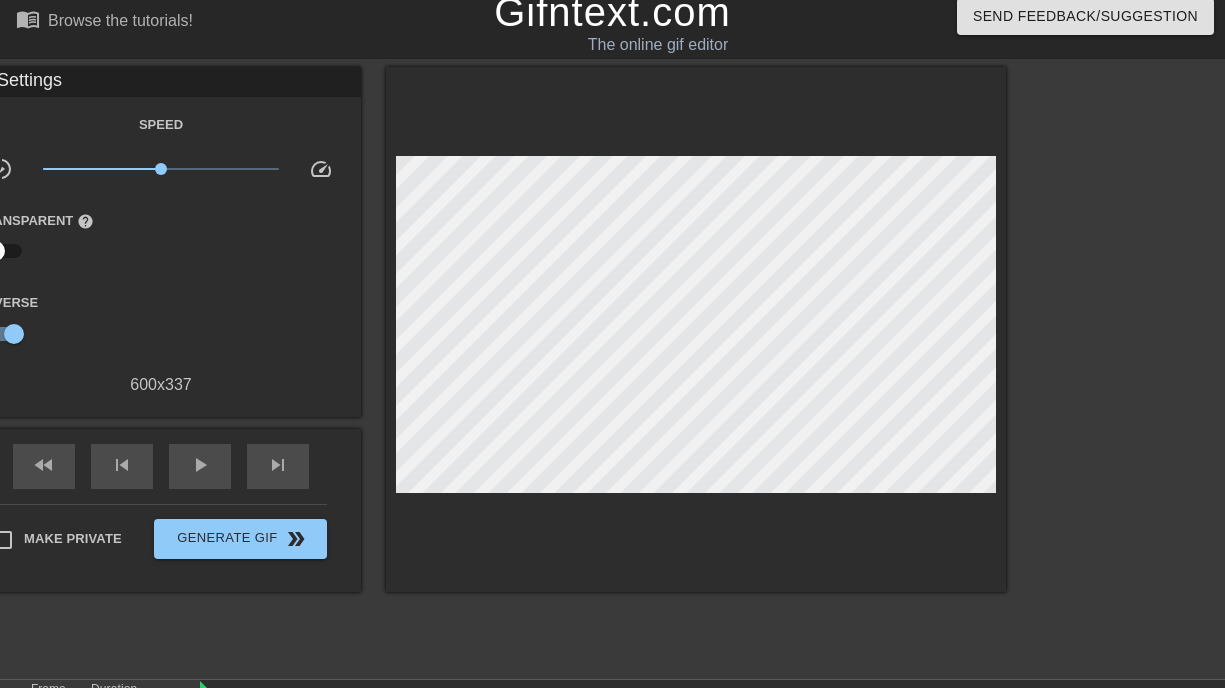 click at bounding box center [14, 334] 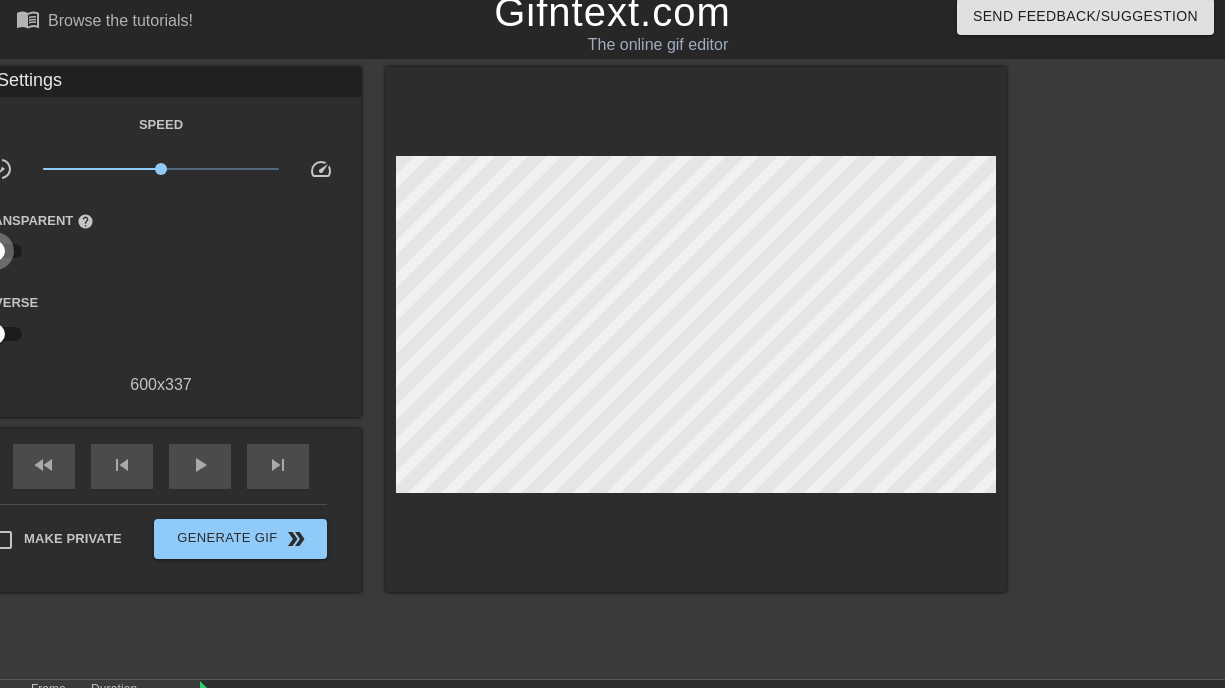 click at bounding box center (-5, 251) 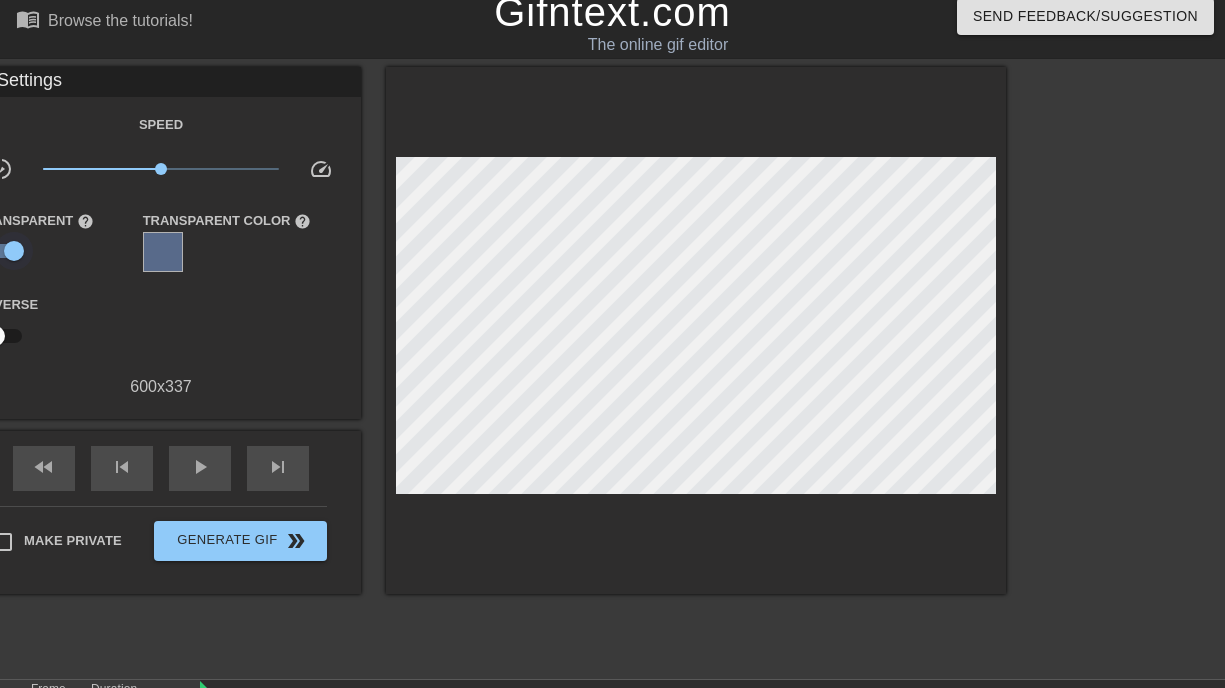 click at bounding box center [14, 251] 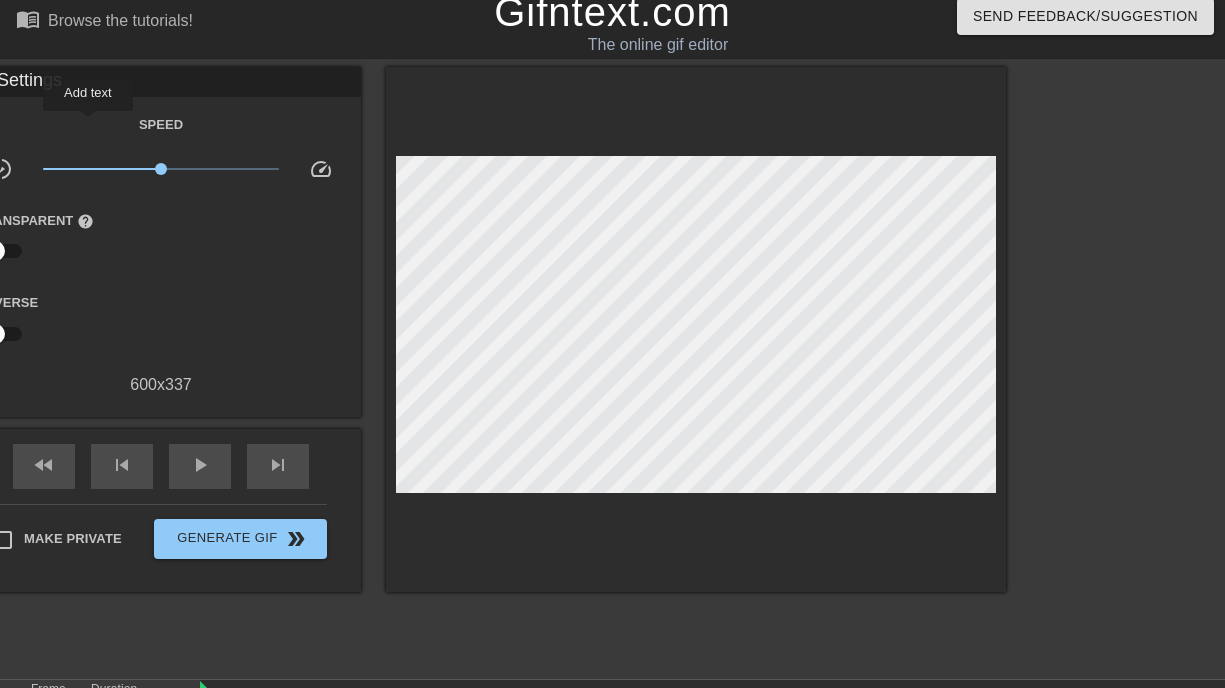 click on "title" at bounding box center (-78, 95) 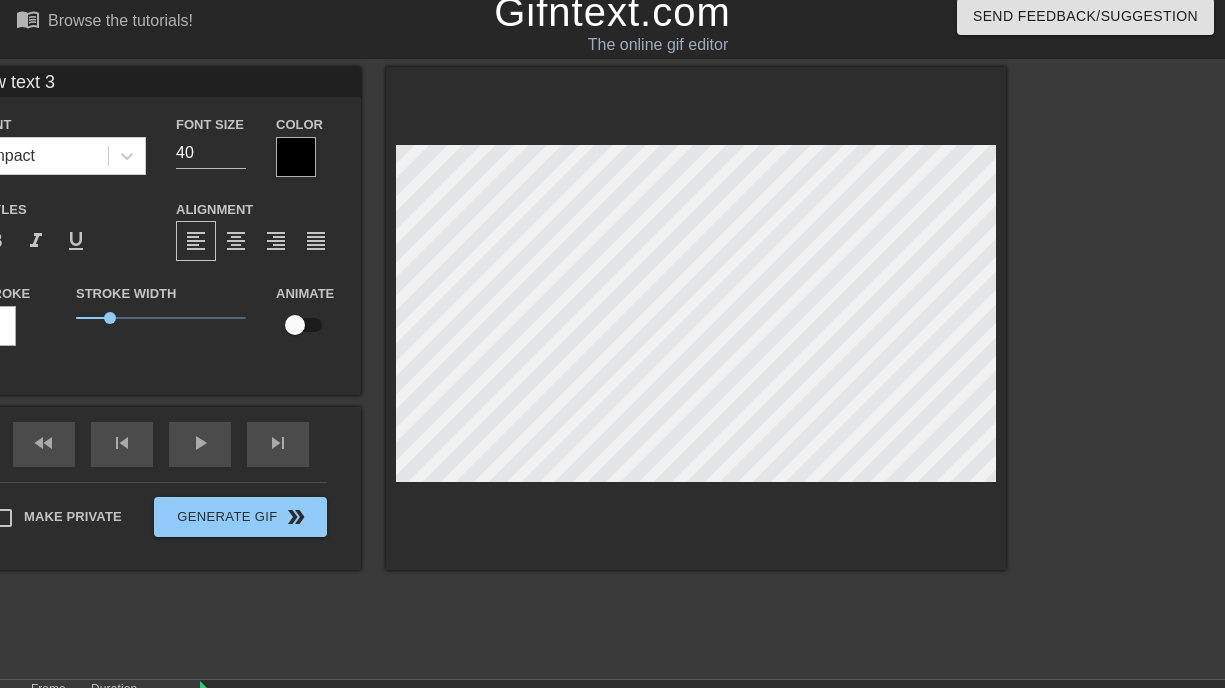 scroll, scrollTop: 3, scrollLeft: 5, axis: both 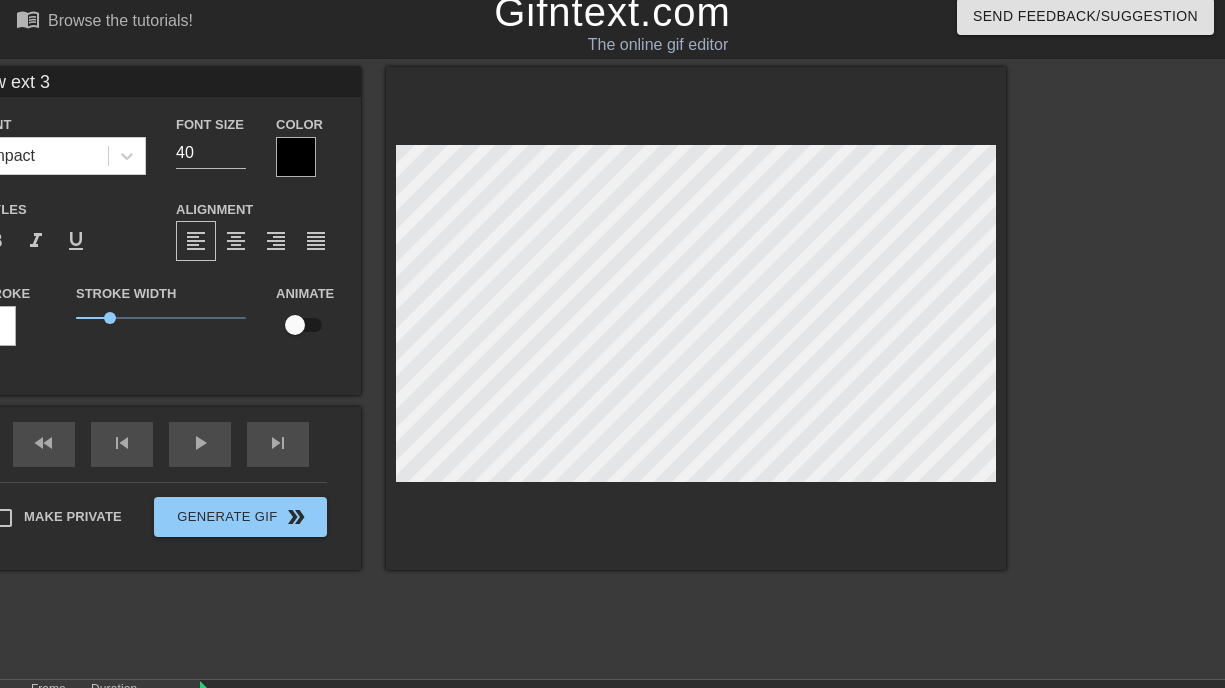 type on "New ext 3" 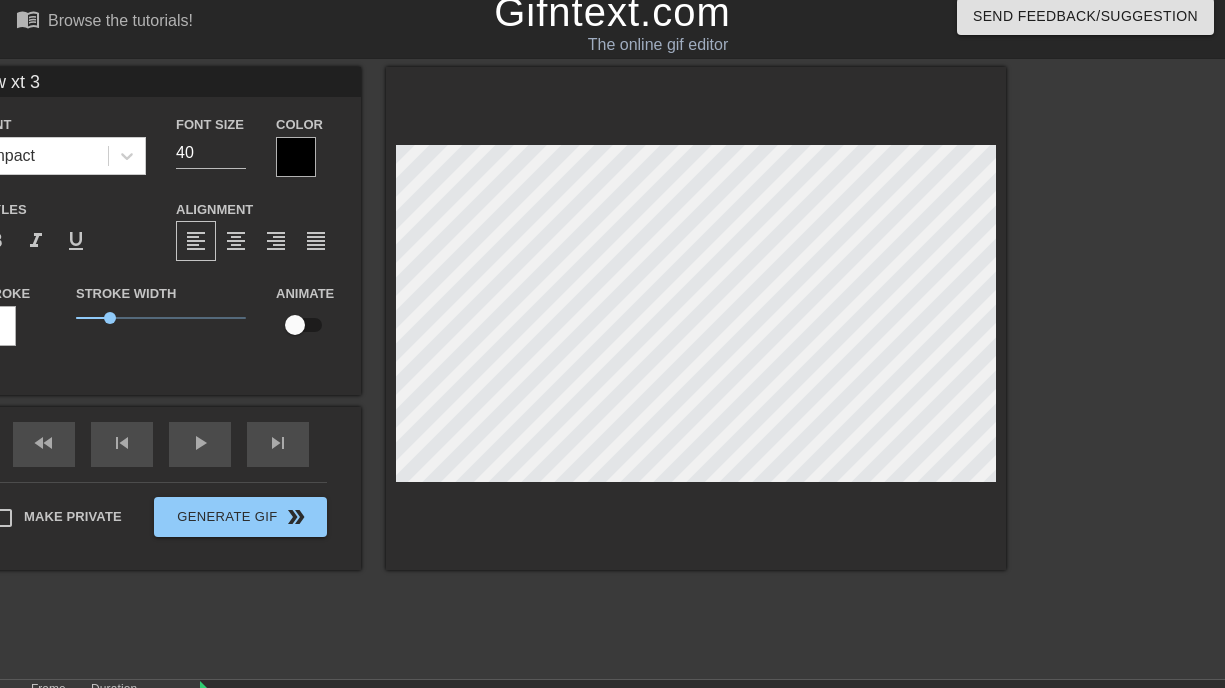 type on "New xt 3" 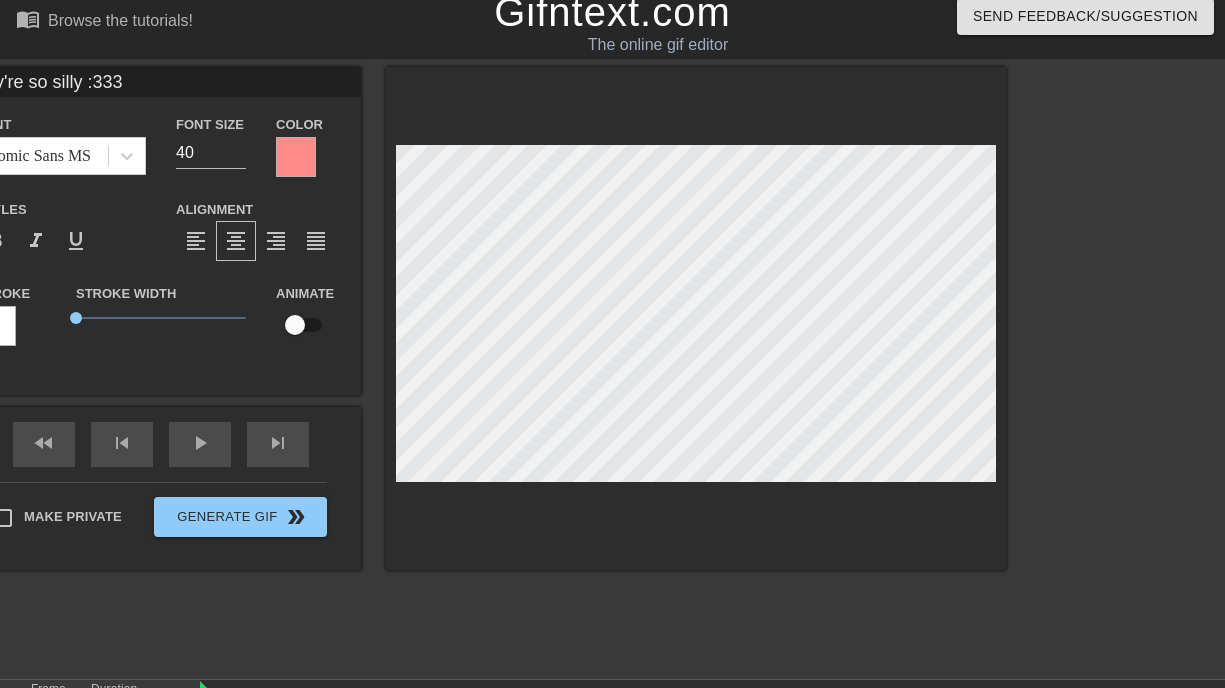 click at bounding box center [296, 157] 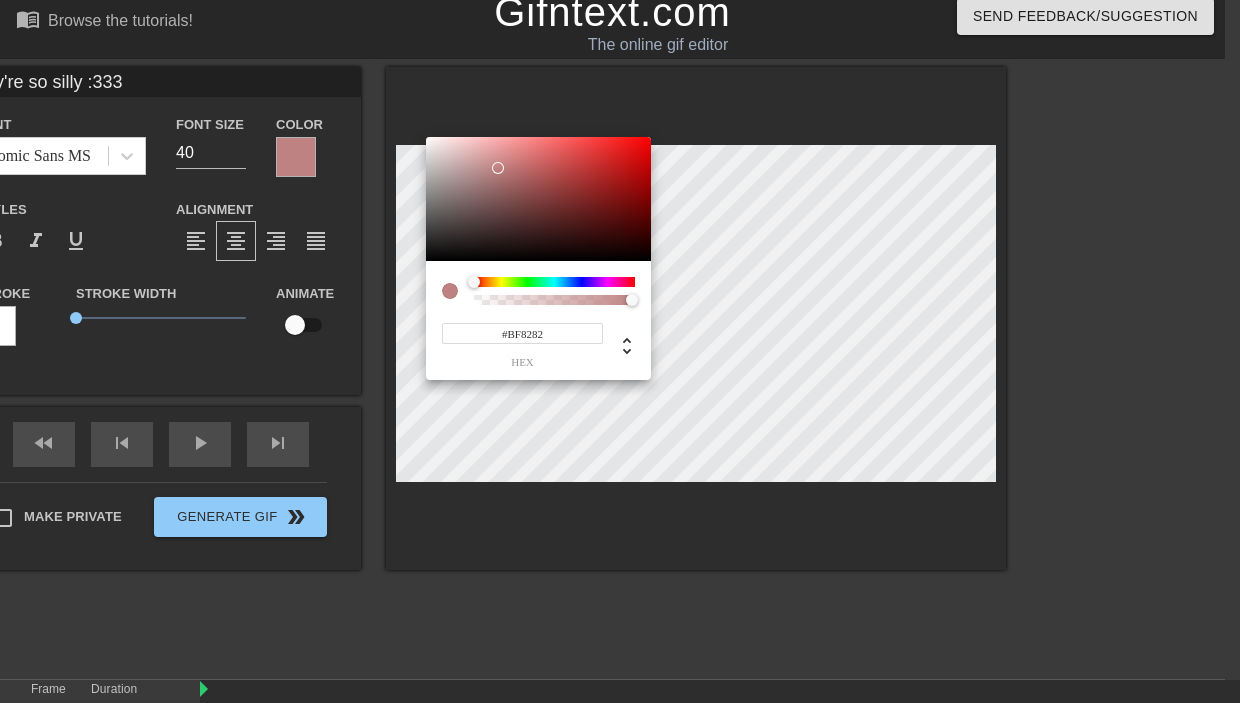 drag, startPoint x: 480, startPoint y: 231, endPoint x: 498, endPoint y: 168, distance: 65.52099 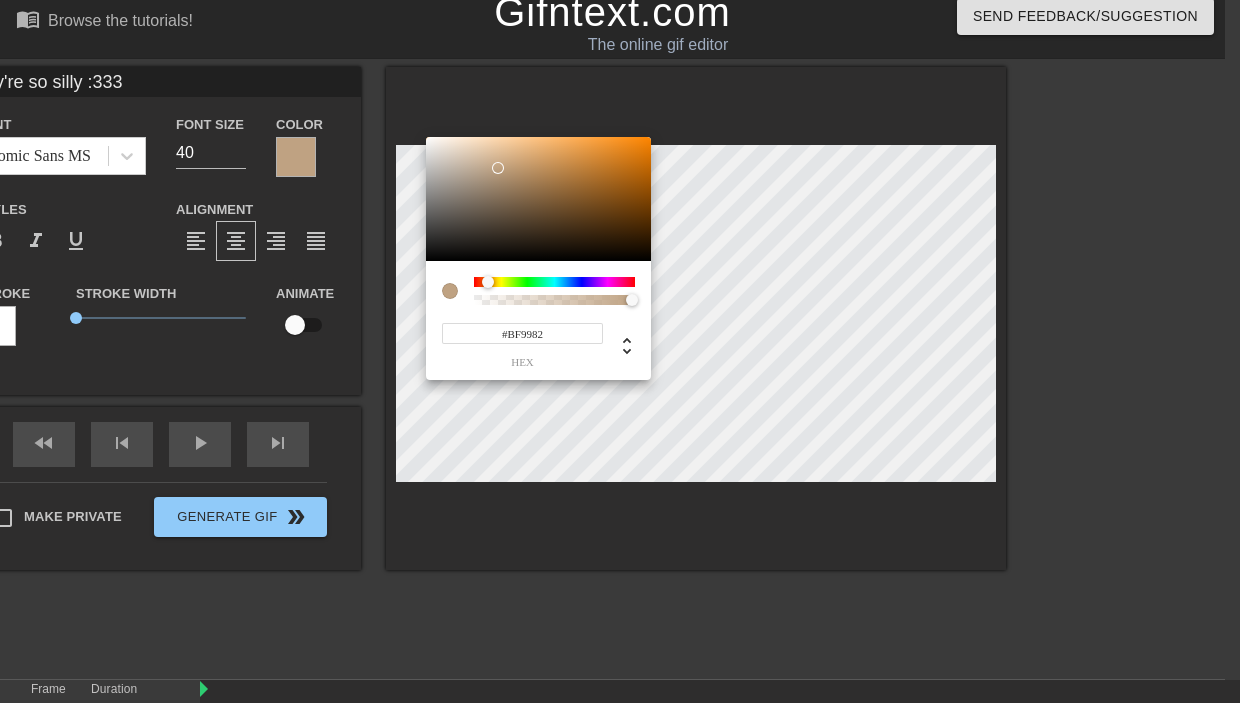 click at bounding box center [554, 282] 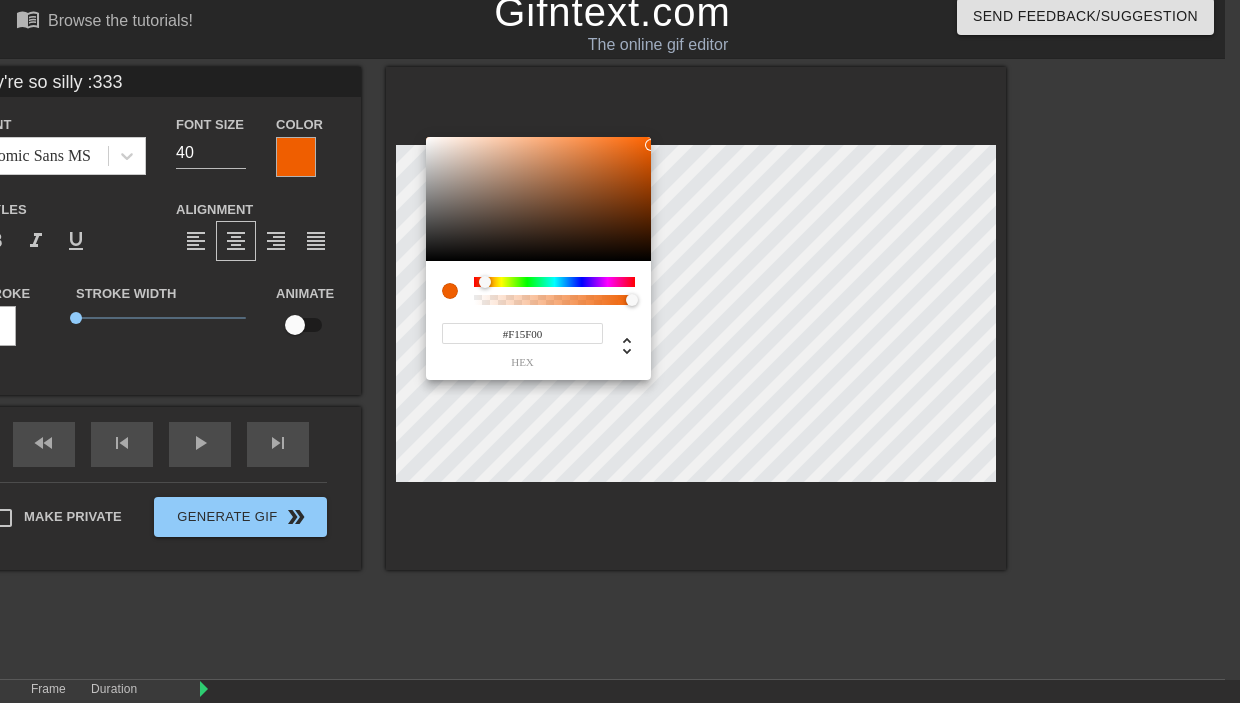 type on "#FF6500" 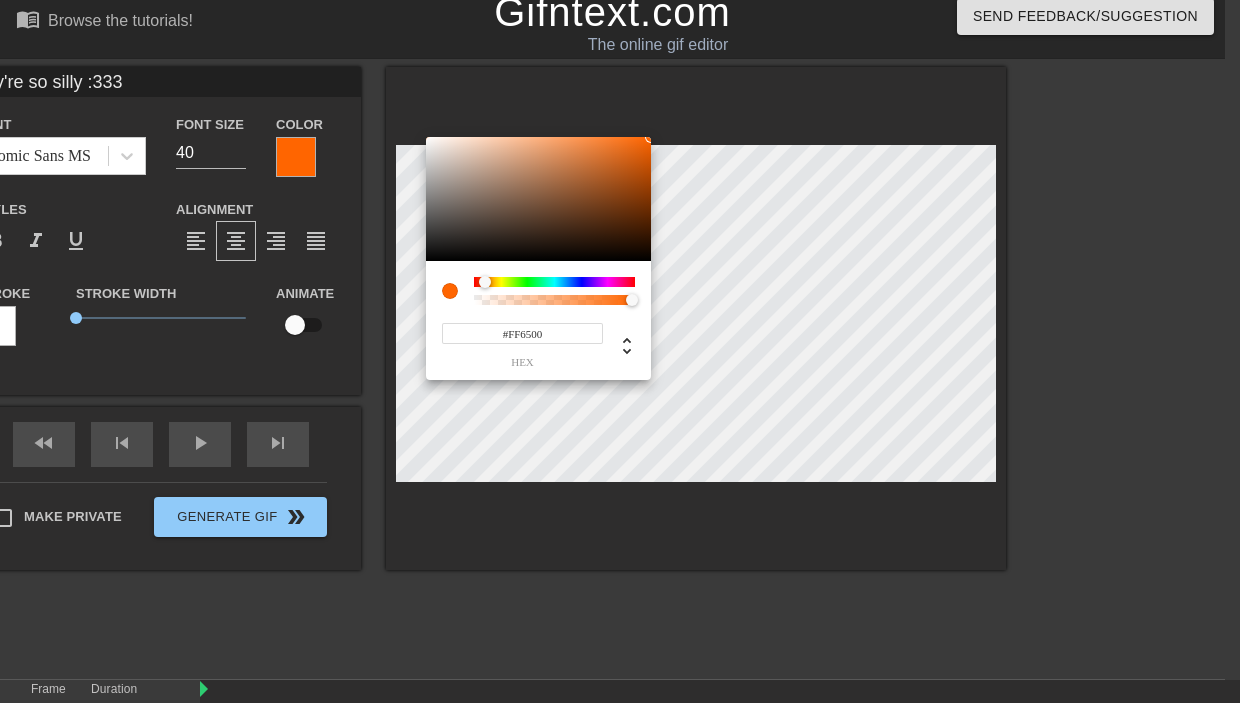 drag, startPoint x: 506, startPoint y: 215, endPoint x: 662, endPoint y: 128, distance: 178.6197 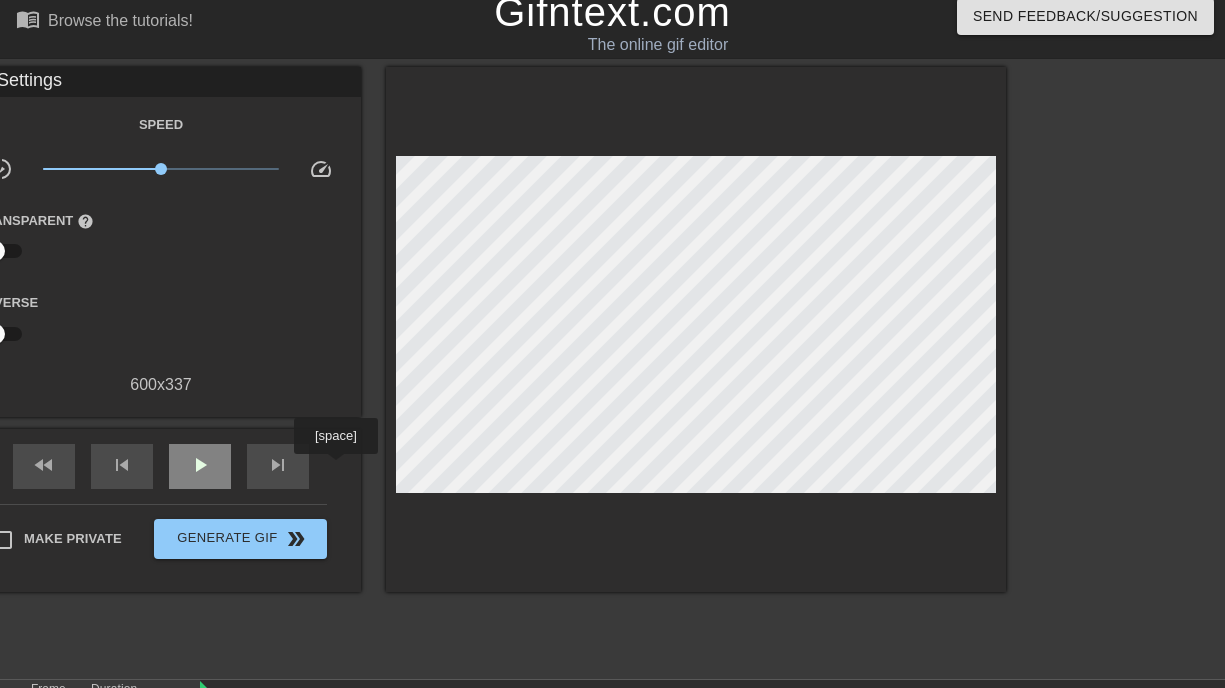 click on "play_arrow" at bounding box center [200, 465] 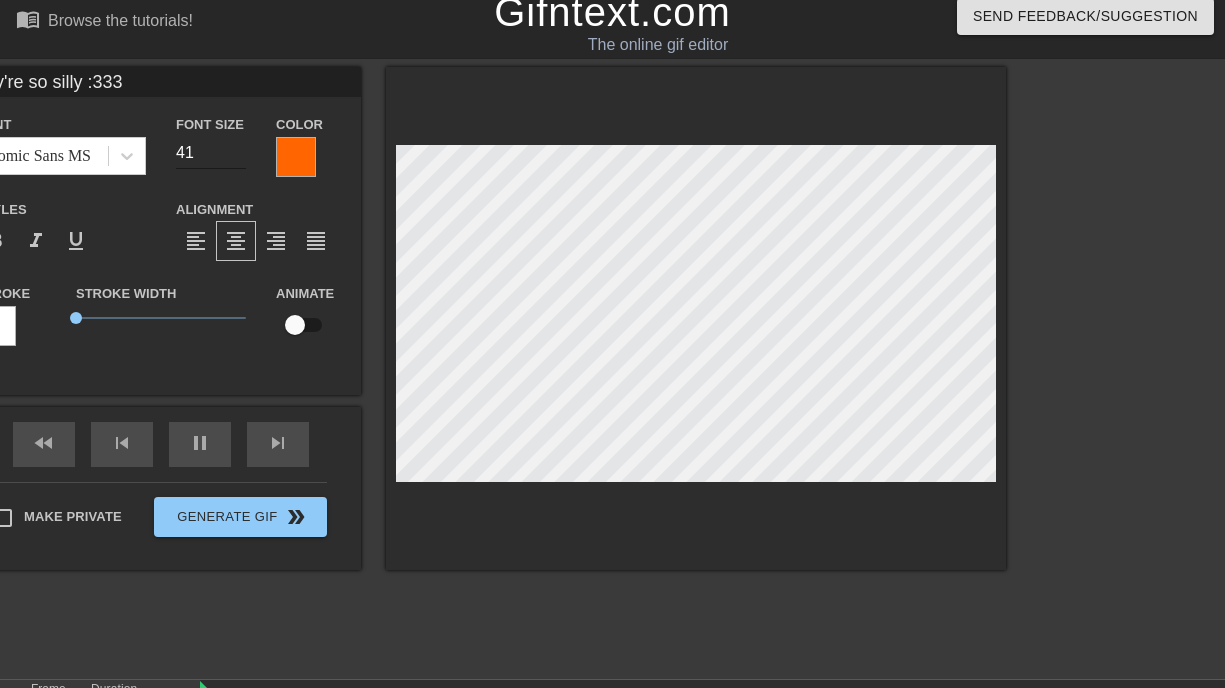 click on "41" at bounding box center [211, 153] 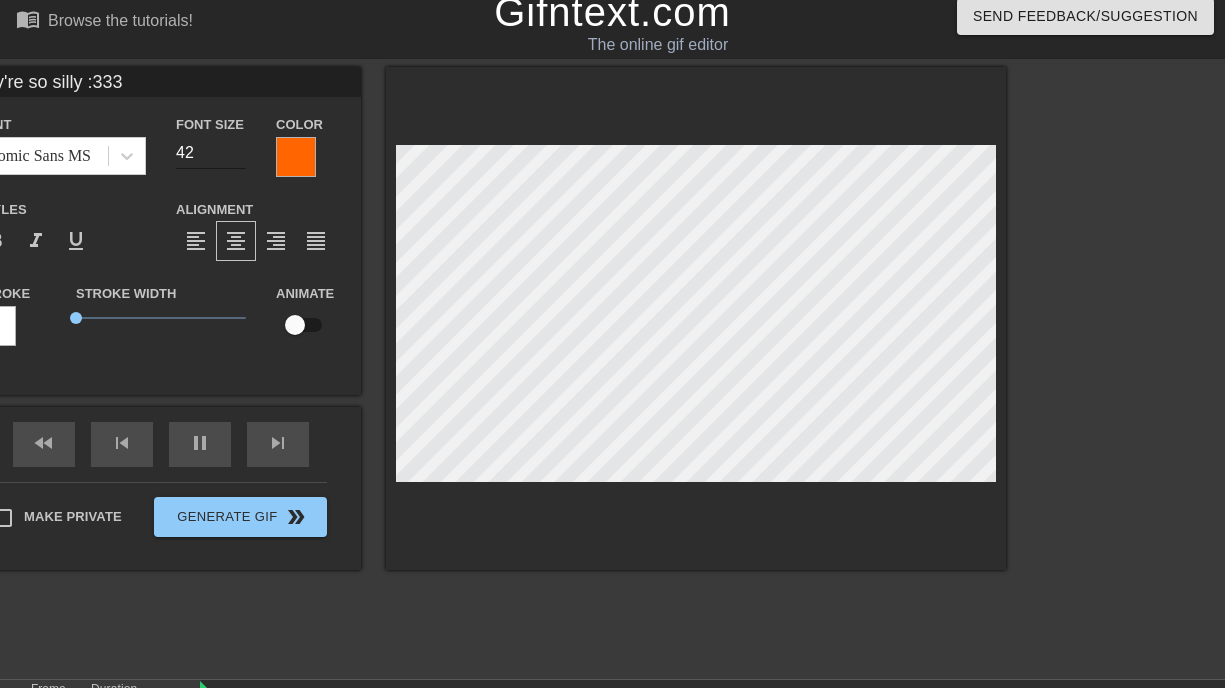 click on "42" at bounding box center (211, 153) 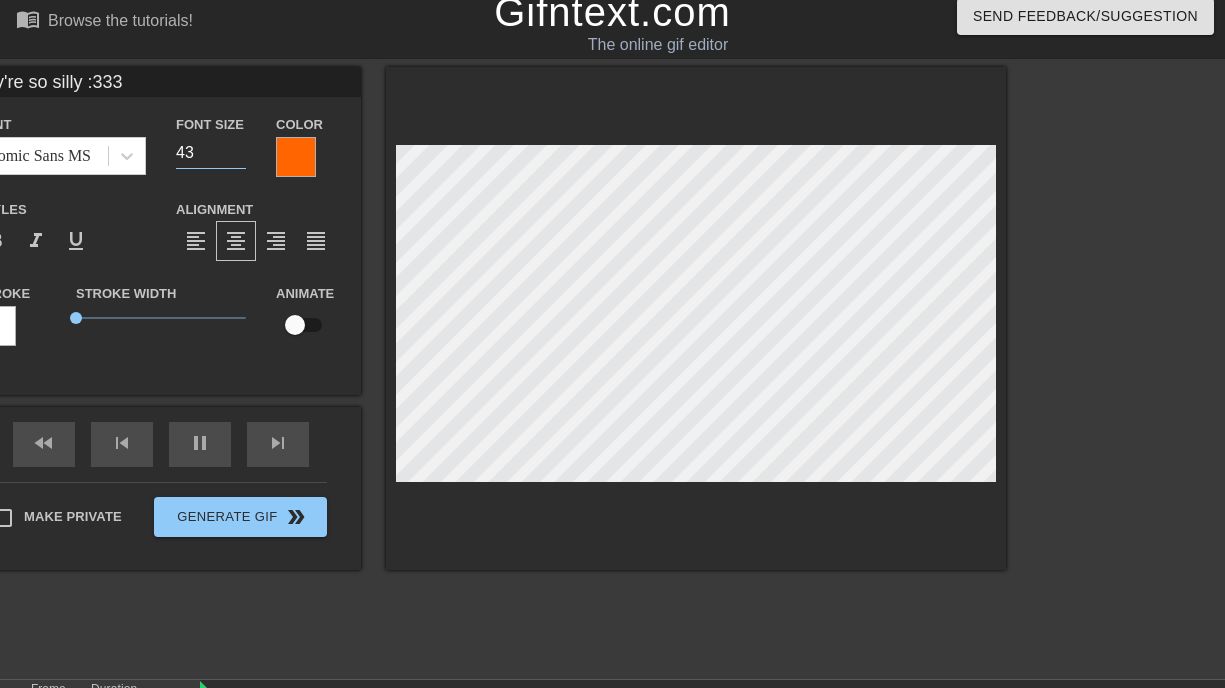 click on "43" at bounding box center (211, 153) 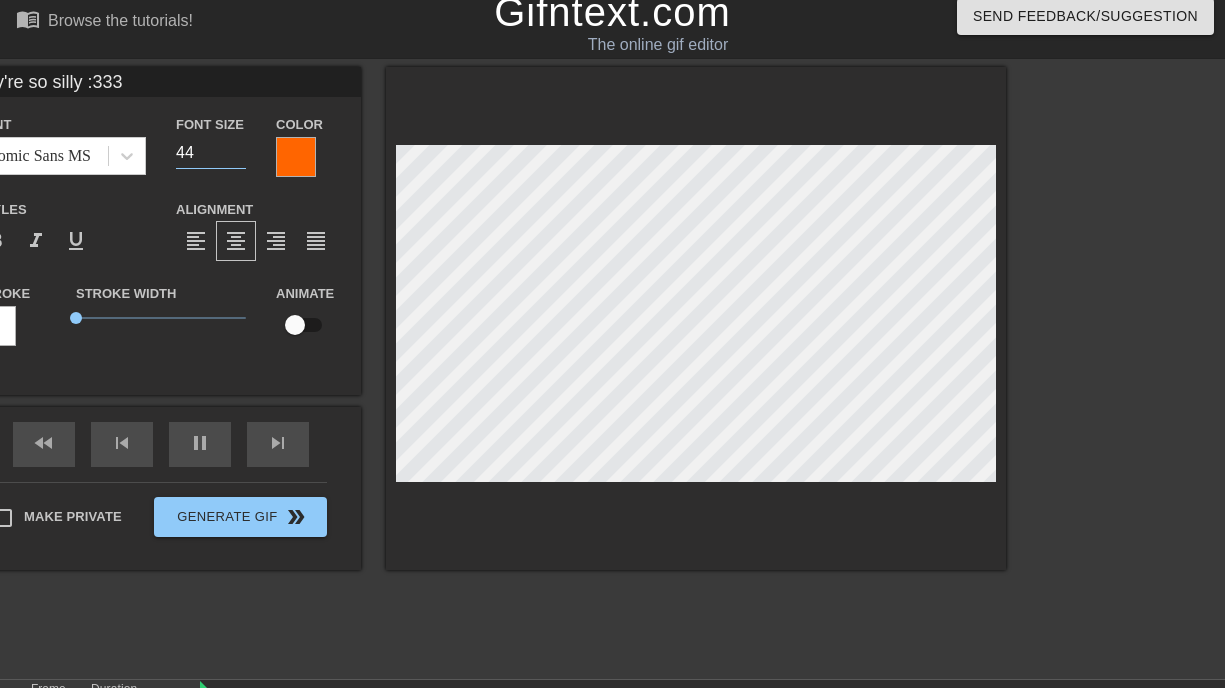 click on "44" at bounding box center [211, 153] 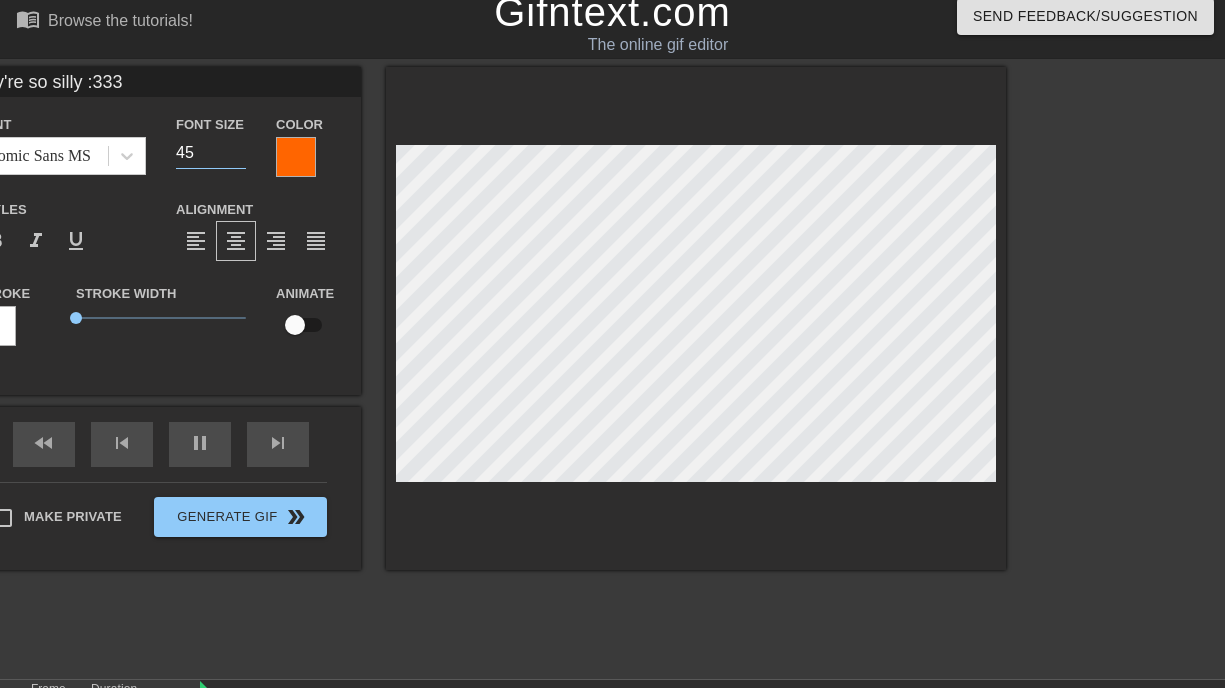 click on "45" at bounding box center (211, 153) 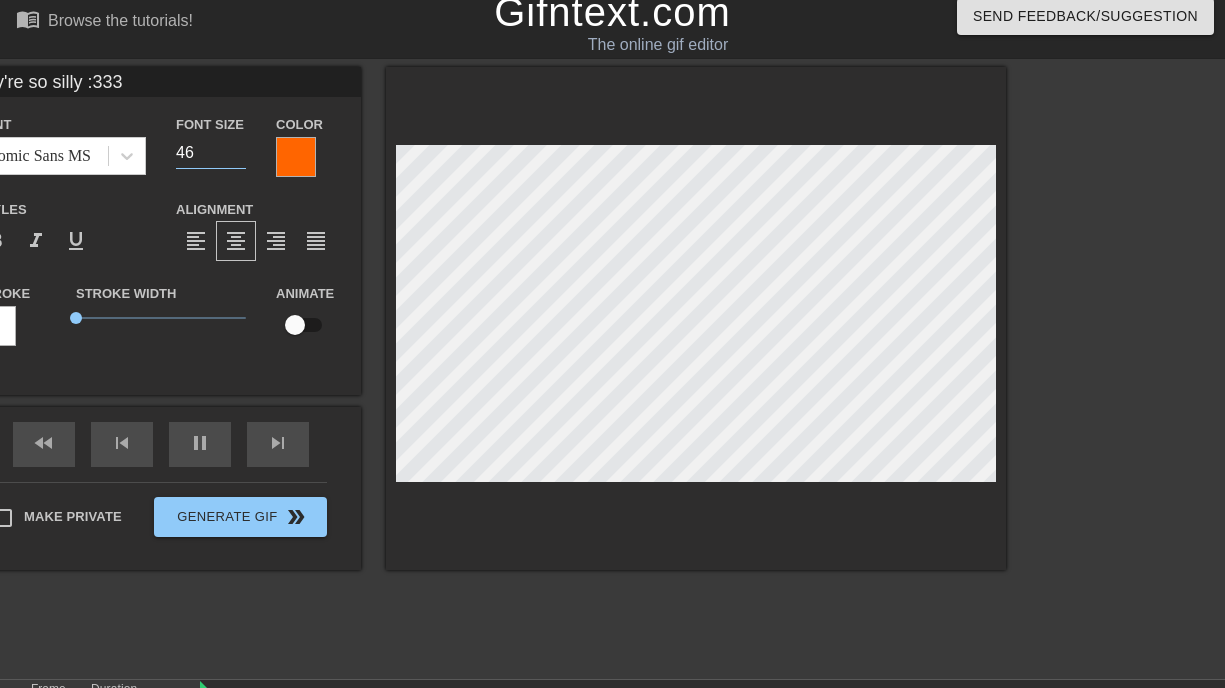 type on "46" 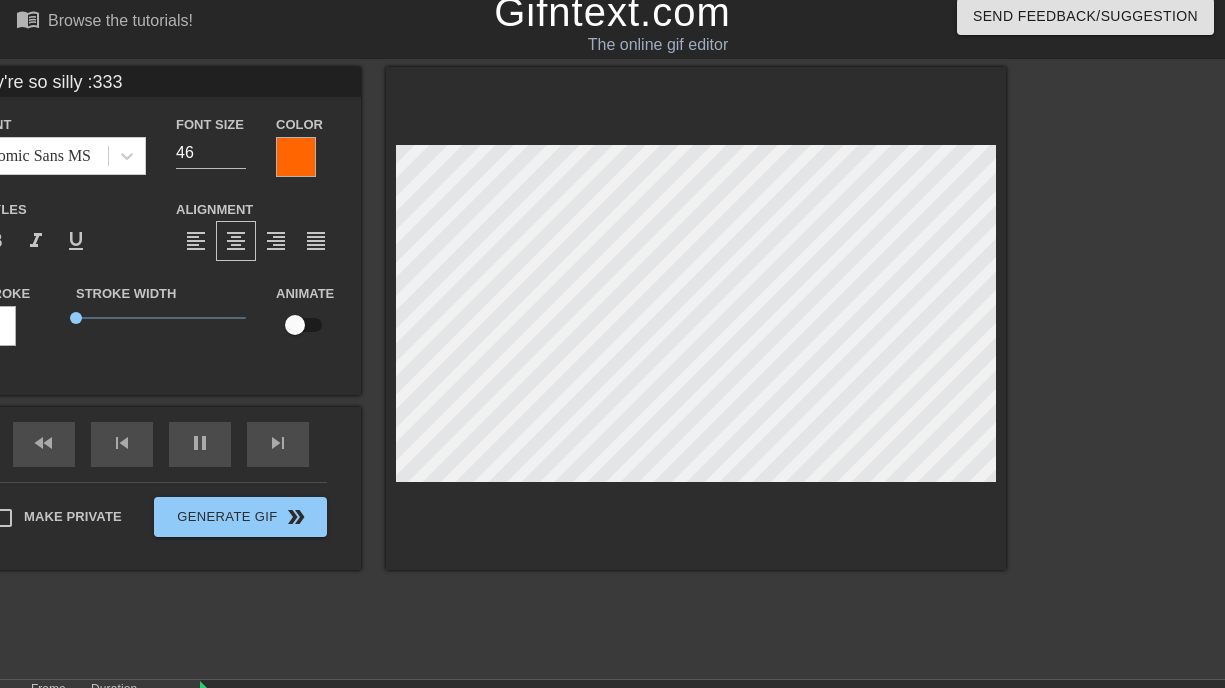 click at bounding box center [296, 157] 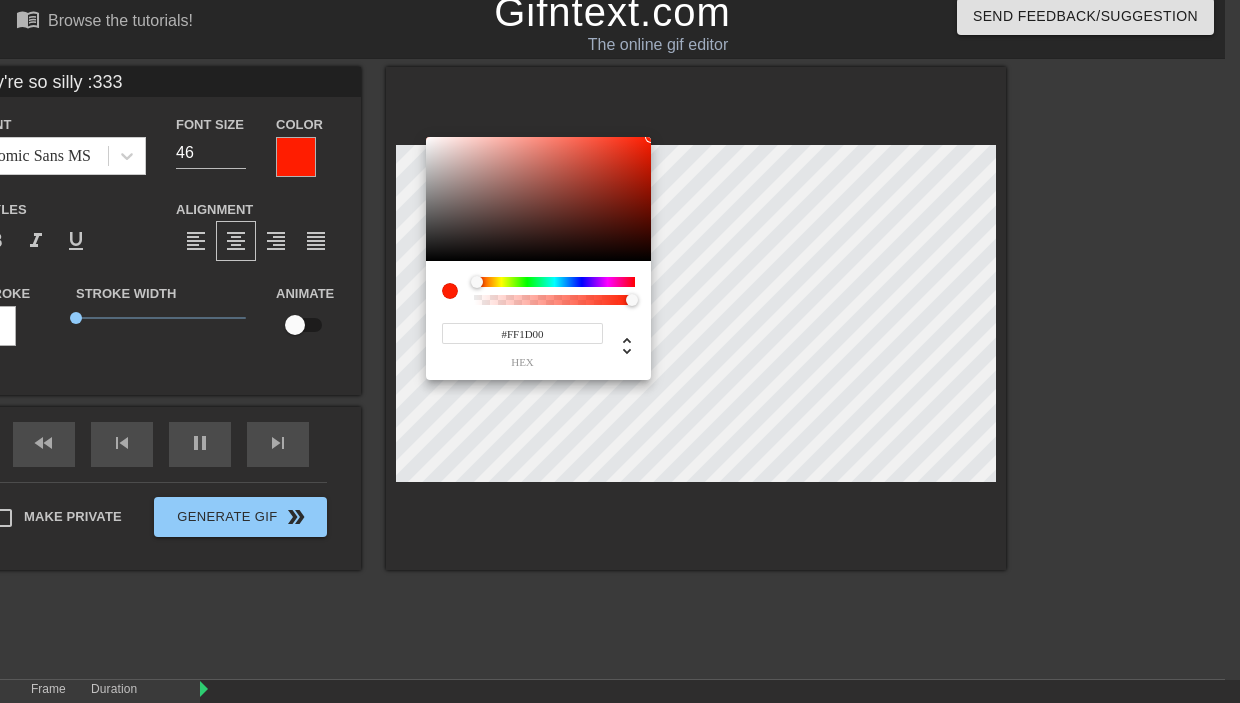 drag, startPoint x: 497, startPoint y: 280, endPoint x: 477, endPoint y: 281, distance: 20.024984 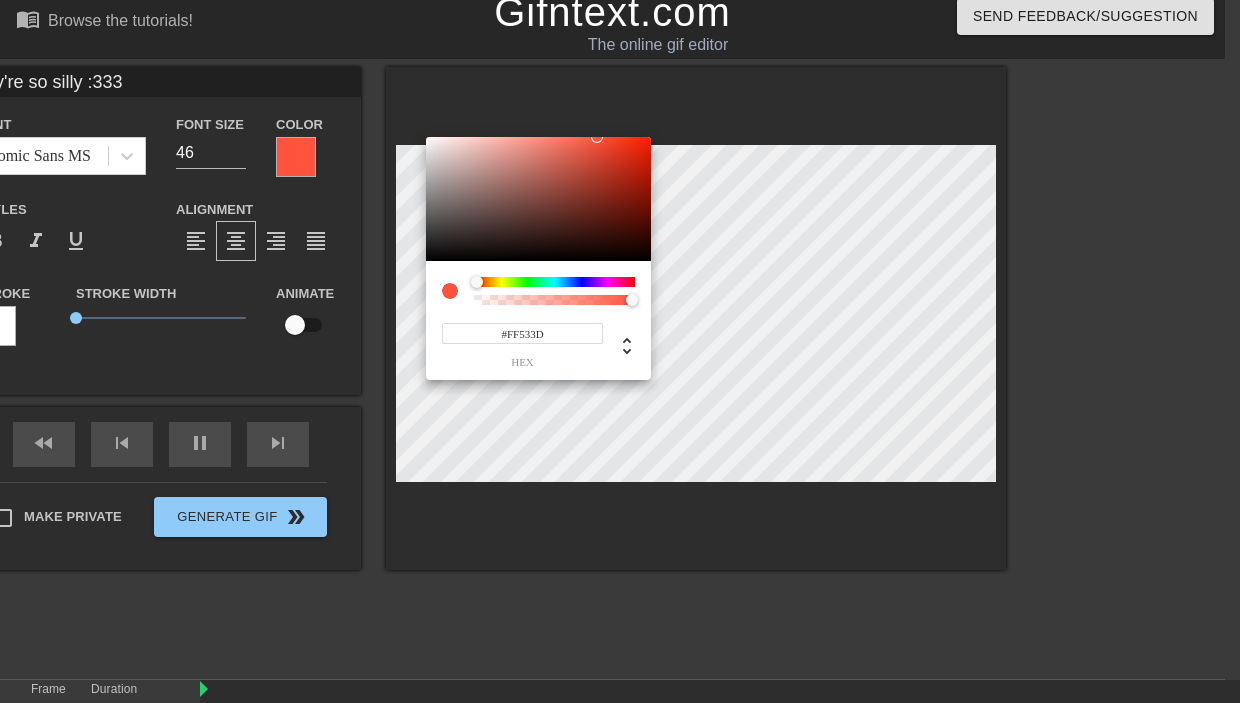 drag, startPoint x: 497, startPoint y: 196, endPoint x: 597, endPoint y: 102, distance: 137.24431 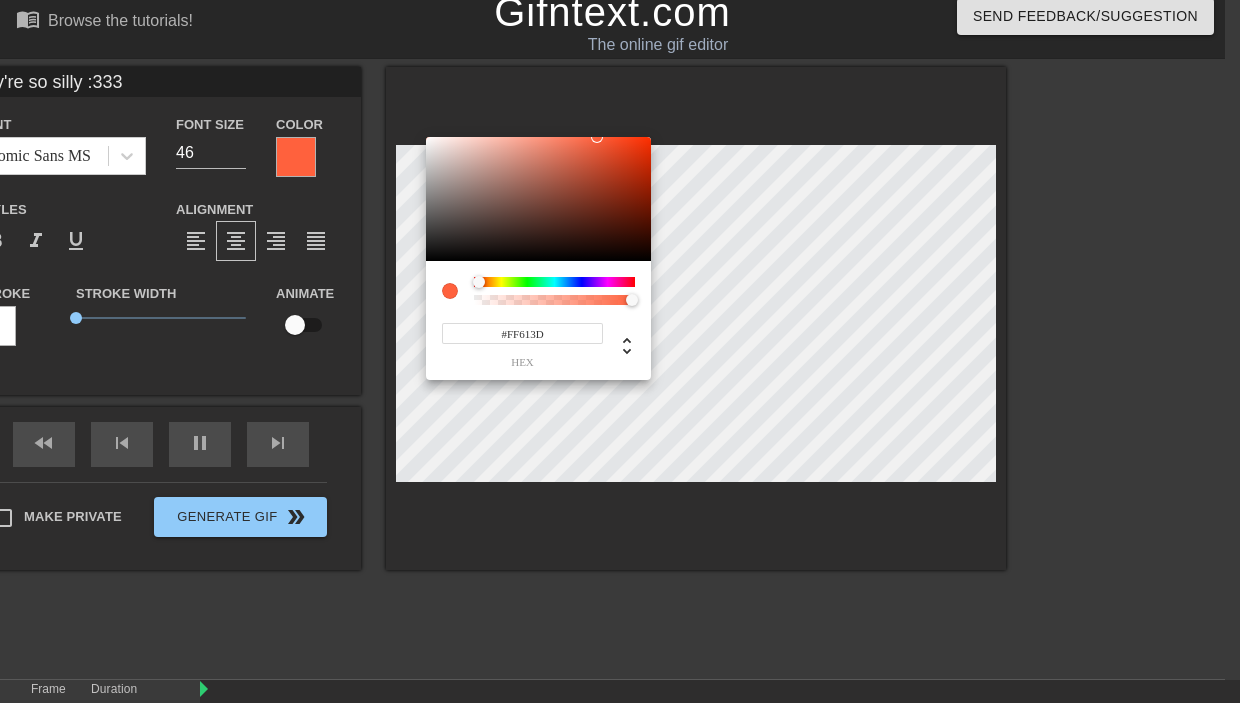 click at bounding box center [485, 283] 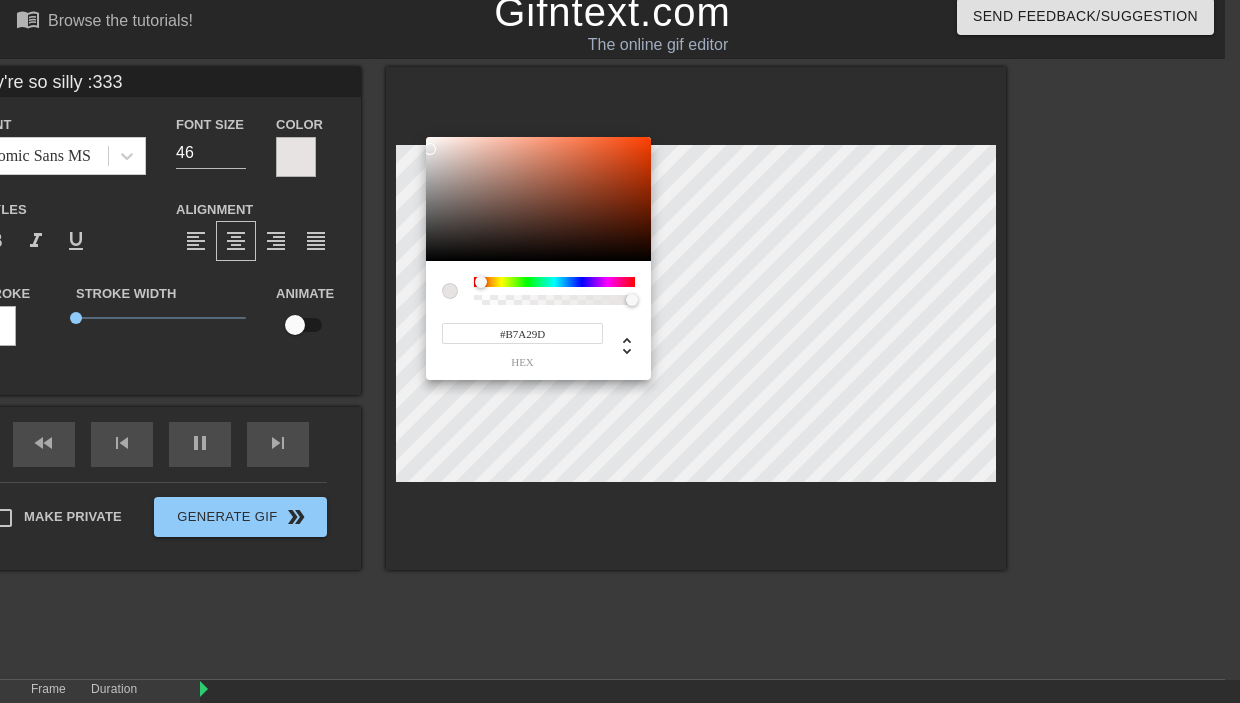 drag, startPoint x: 549, startPoint y: 147, endPoint x: 478, endPoint y: 197, distance: 86.83893 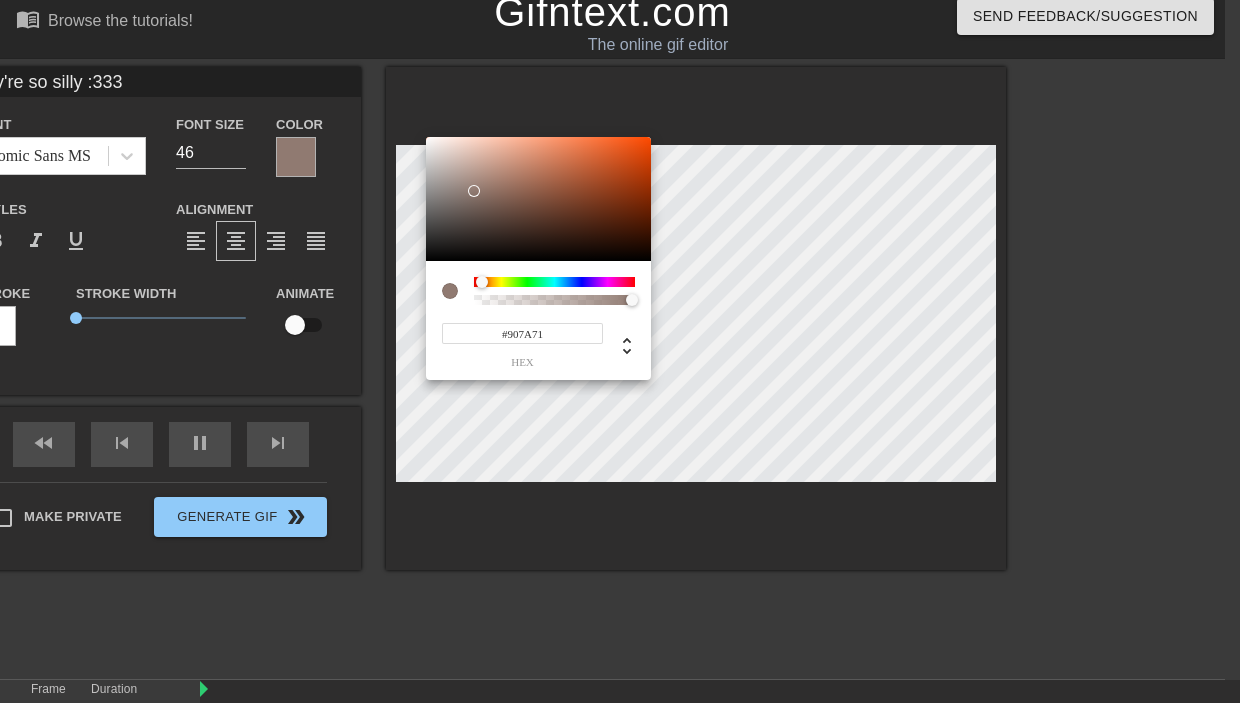 drag, startPoint x: 493, startPoint y: 279, endPoint x: 482, endPoint y: 279, distance: 11 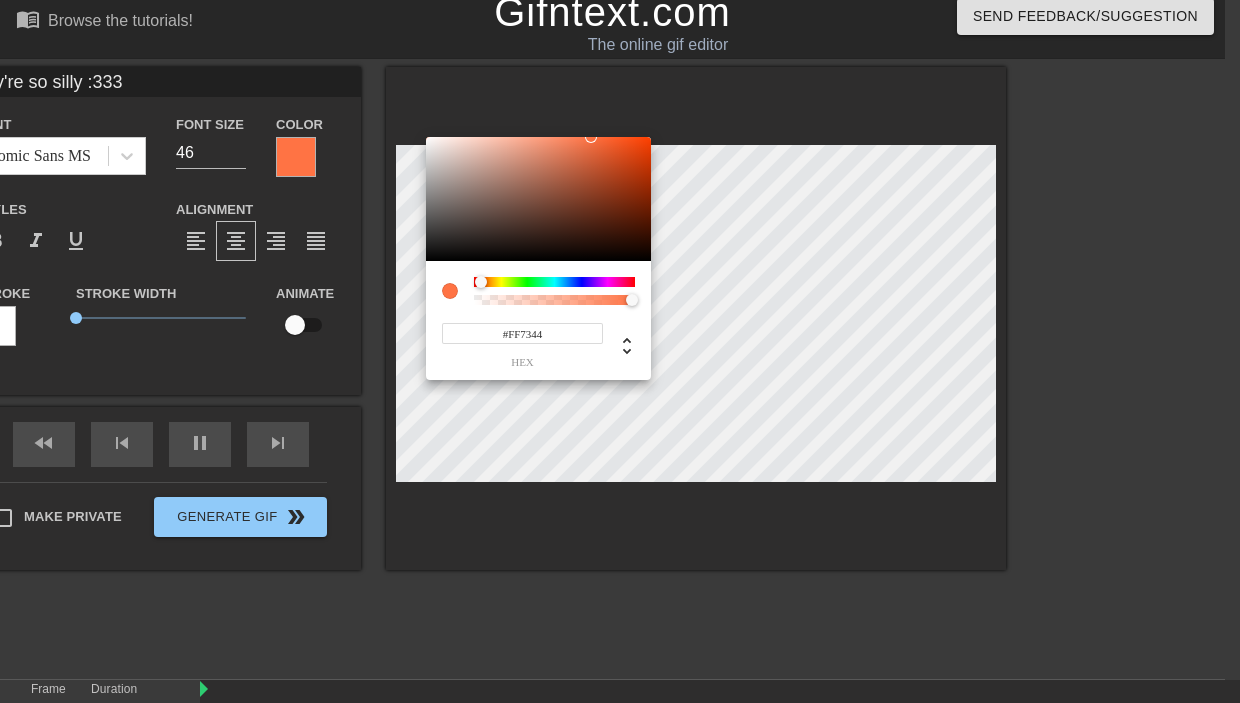 drag, startPoint x: 520, startPoint y: 235, endPoint x: 591, endPoint y: 97, distance: 155.19342 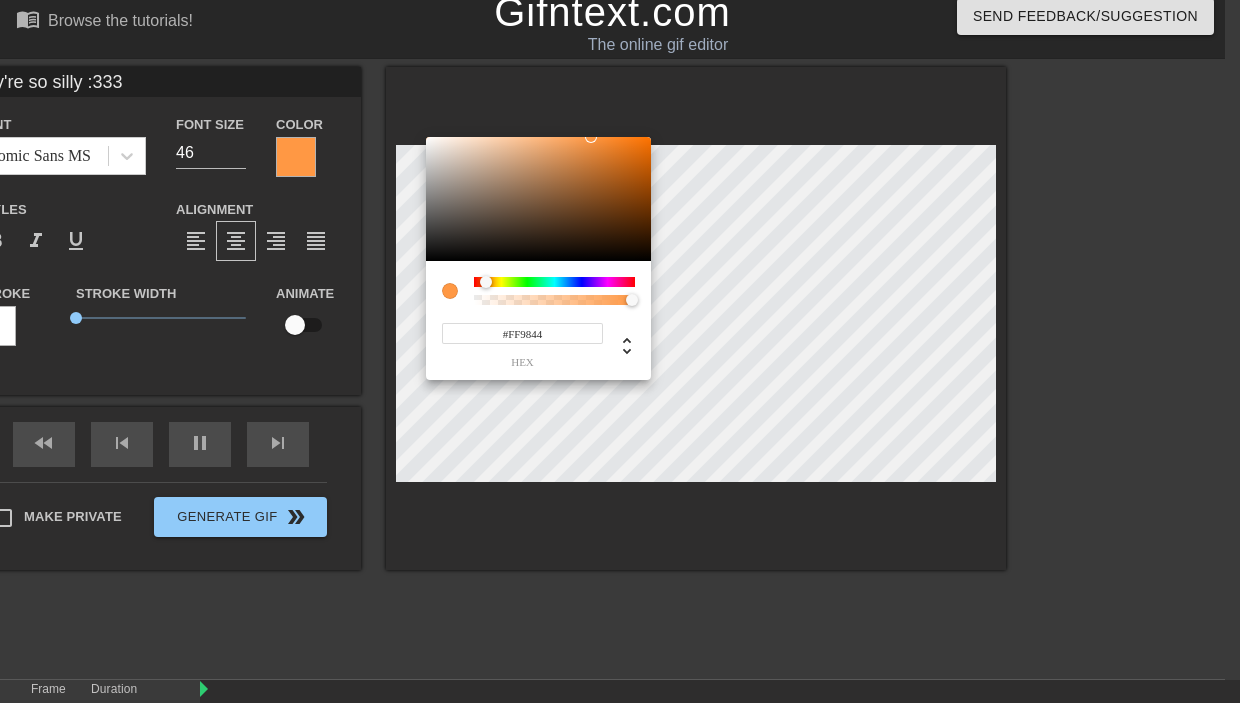 click at bounding box center (486, 282) 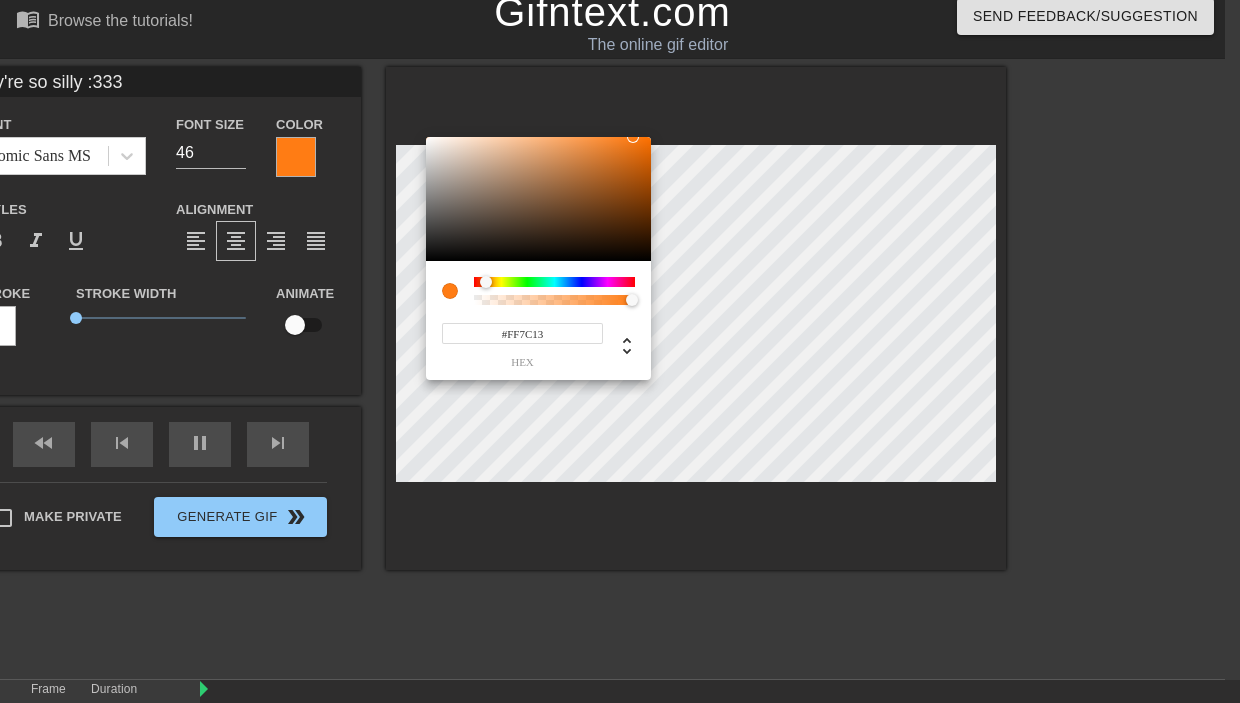 type on "#FF7C12" 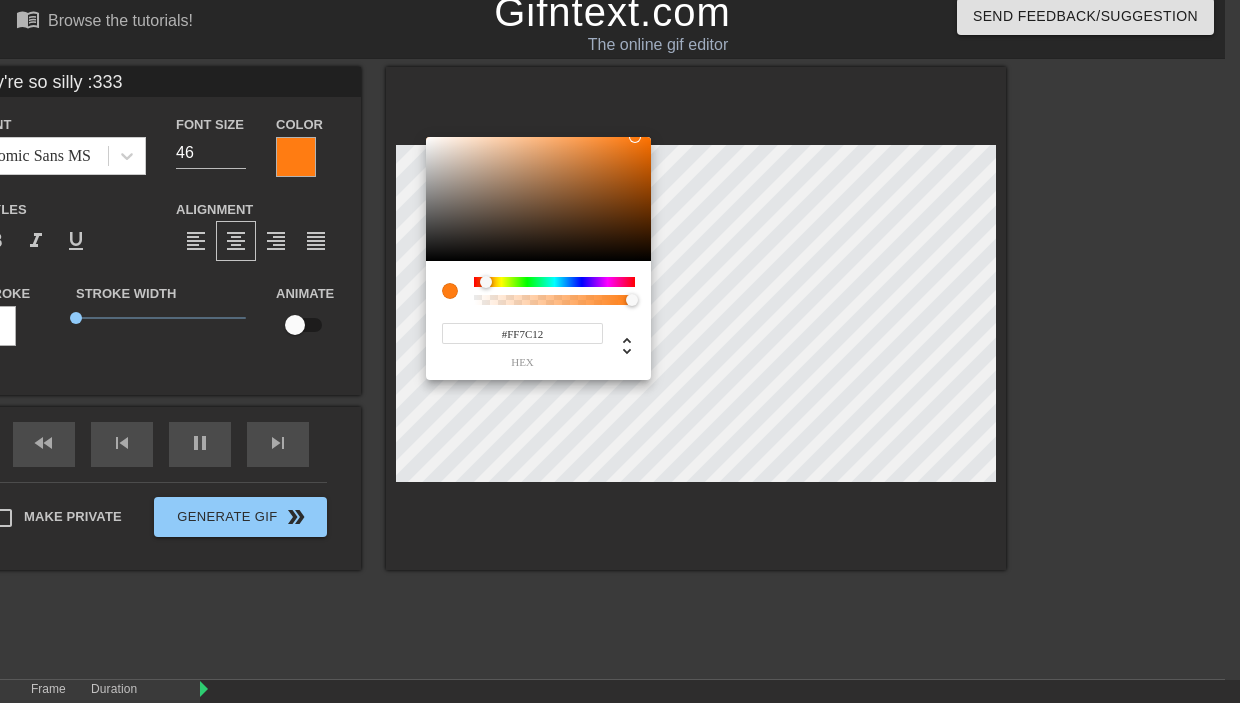 drag, startPoint x: 600, startPoint y: 184, endPoint x: 664, endPoint y: 135, distance: 80.60397 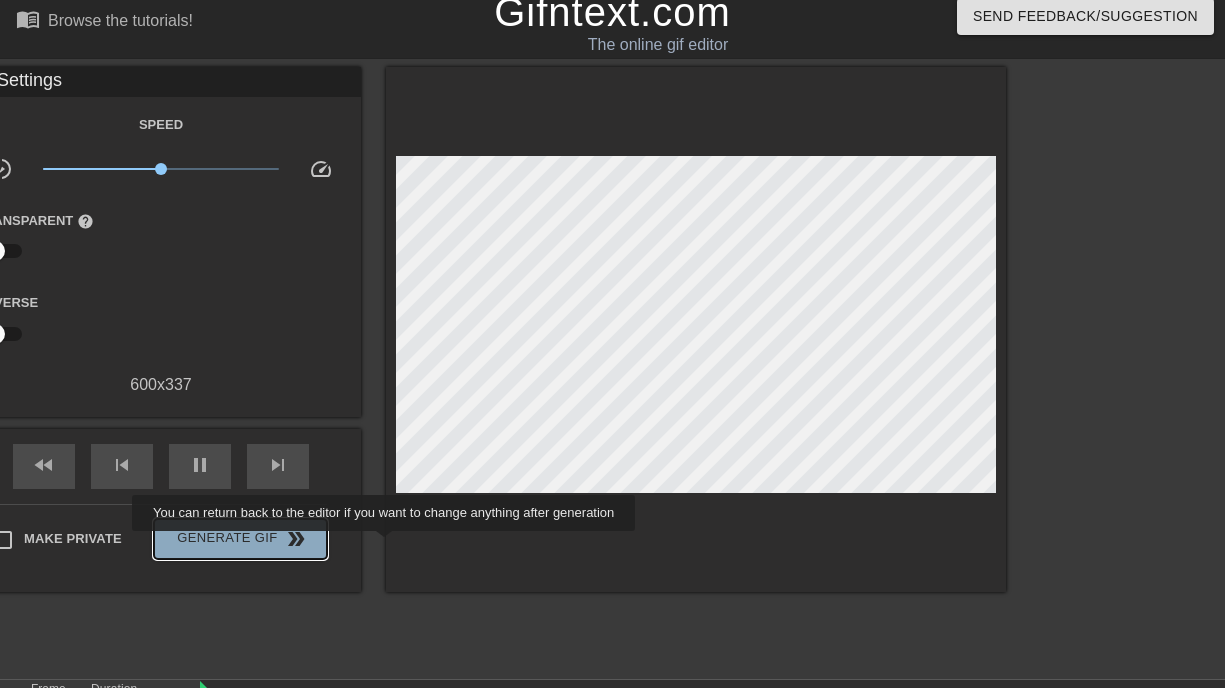 click on "Generate Gif double_arrow" at bounding box center (240, 539) 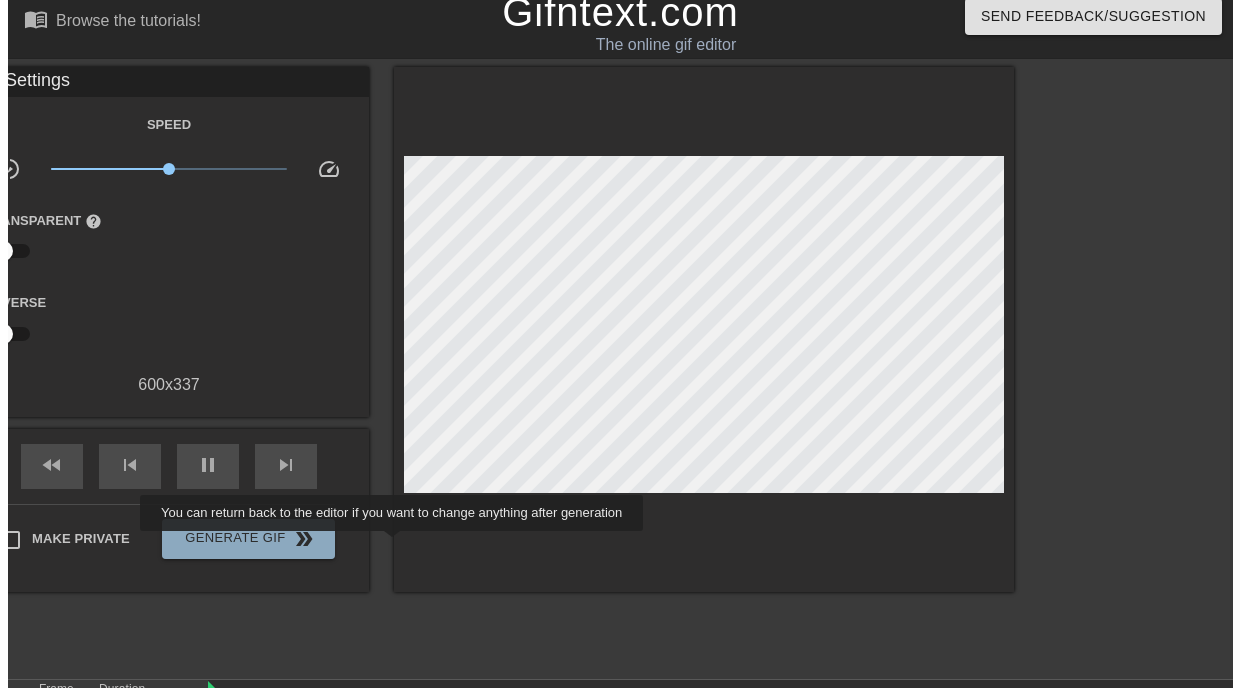 scroll, scrollTop: 0, scrollLeft: 0, axis: both 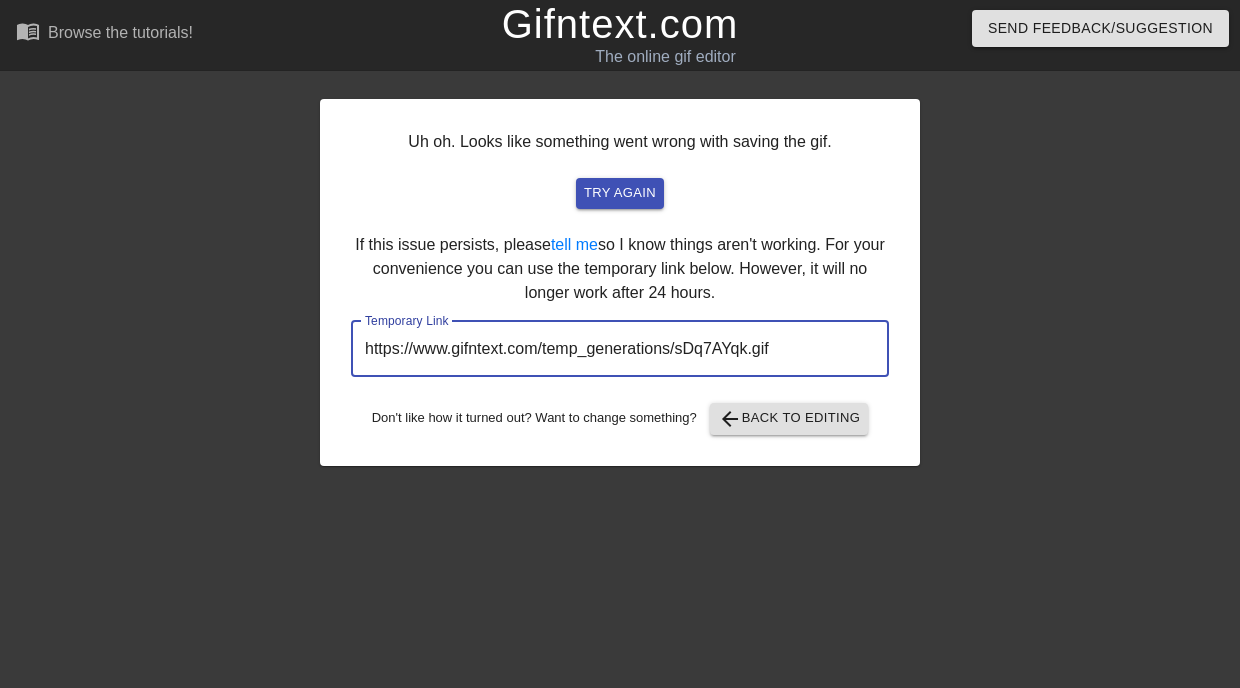 drag, startPoint x: 762, startPoint y: 353, endPoint x: 116, endPoint y: 282, distance: 649.89 